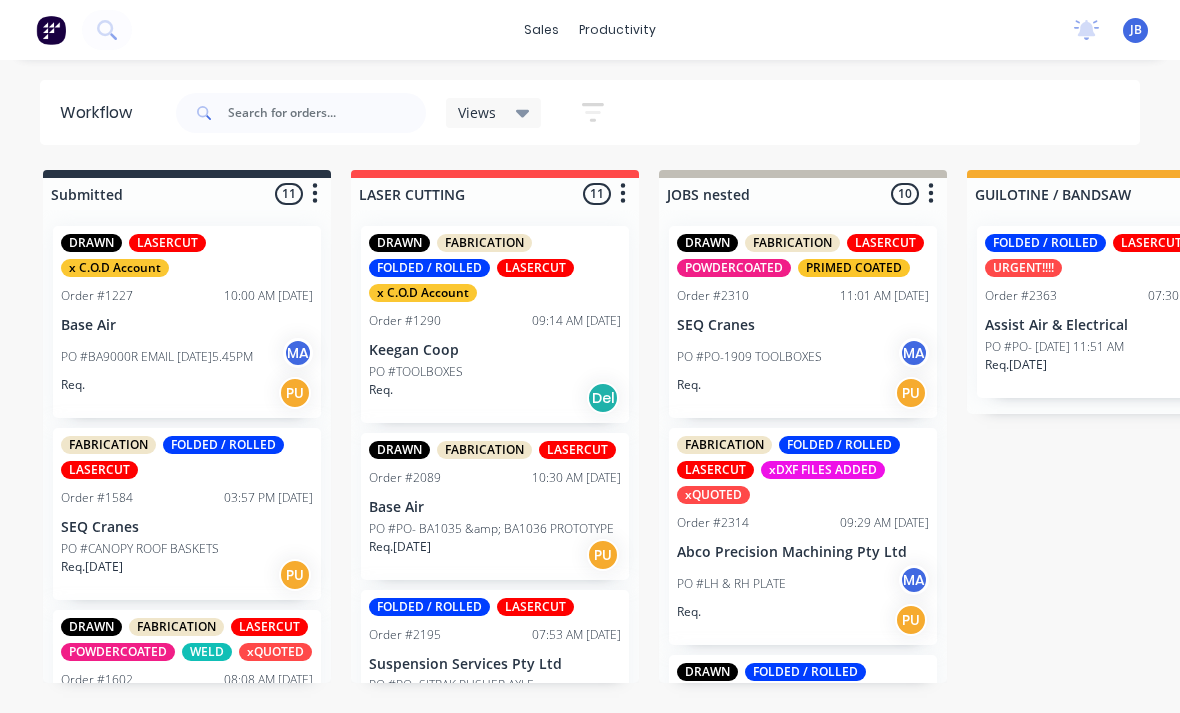 scroll, scrollTop: 412, scrollLeft: 1892, axis: both 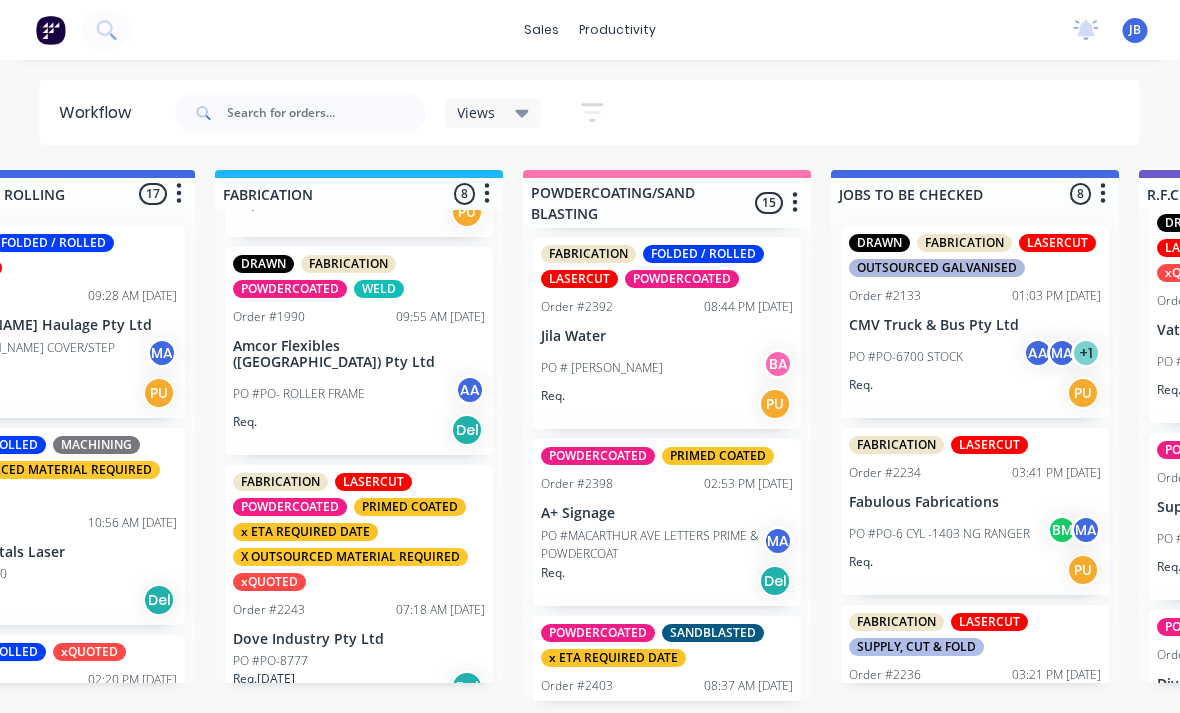 click on "PO #PO-    ROLLER FRAME AA" at bounding box center (360, 394) 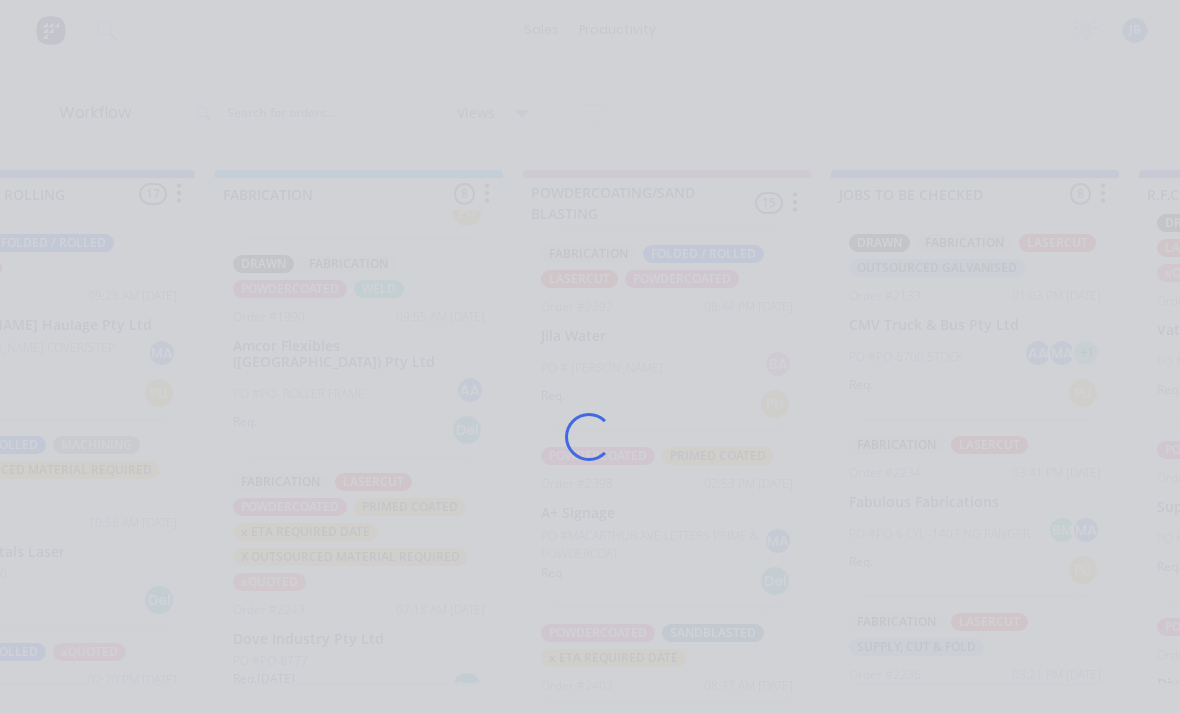 scroll, scrollTop: 0, scrollLeft: 1368, axis: horizontal 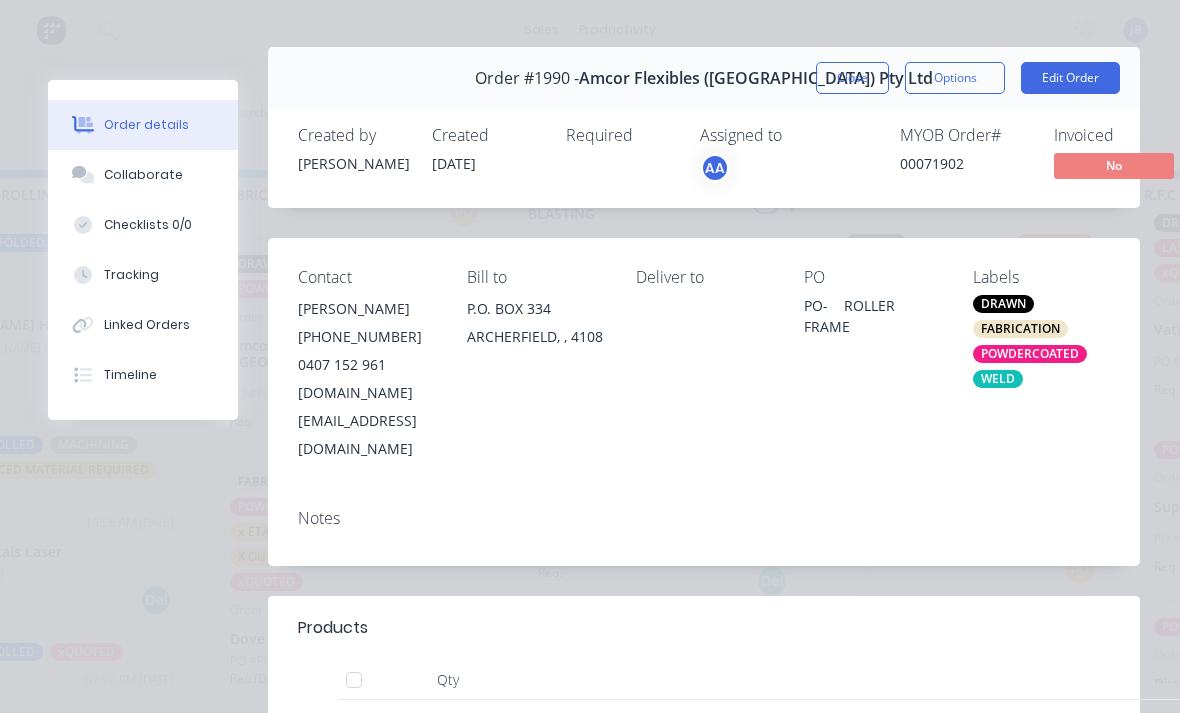 click on "Close" at bounding box center (852, 78) 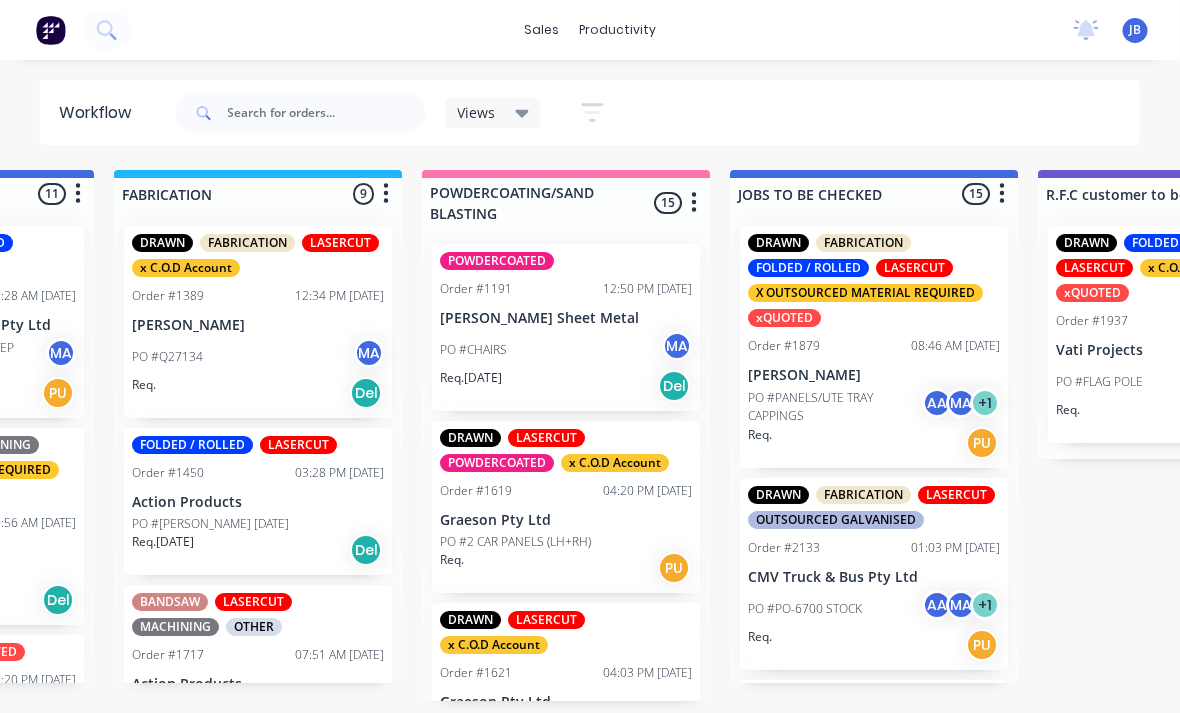 scroll, scrollTop: 0, scrollLeft: 1469, axis: horizontal 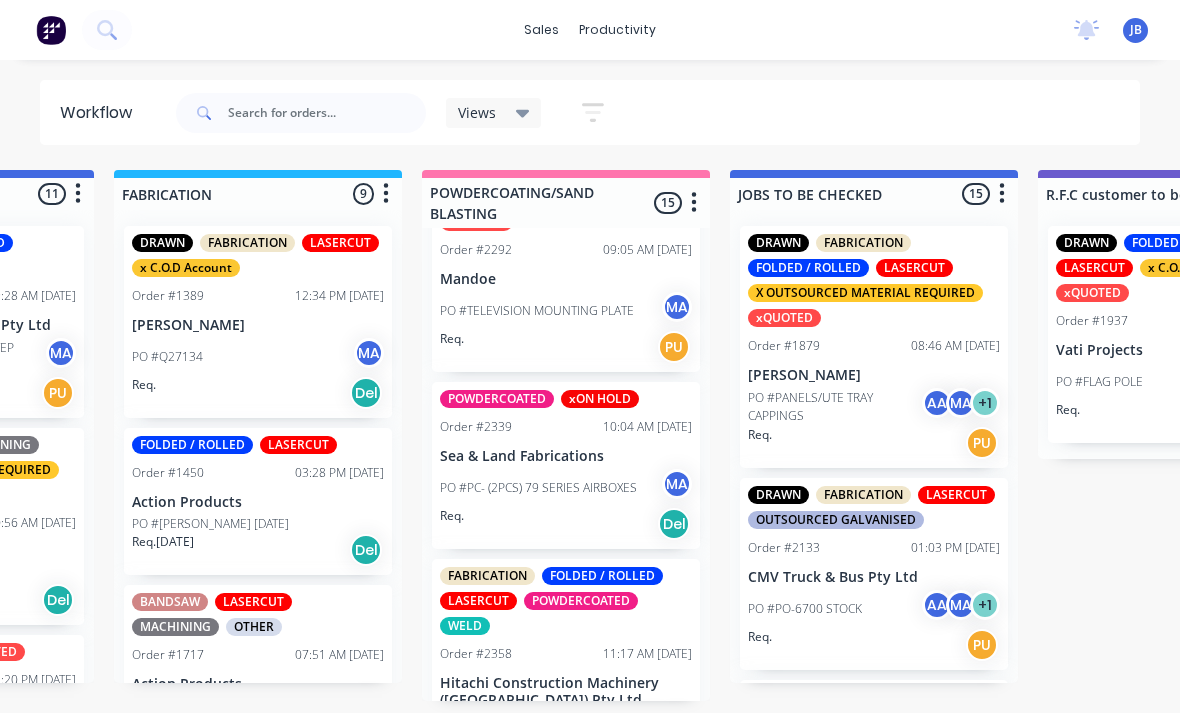 click on "PO #TELEVISION MOUNTING PLATE MA" at bounding box center (566, 311) 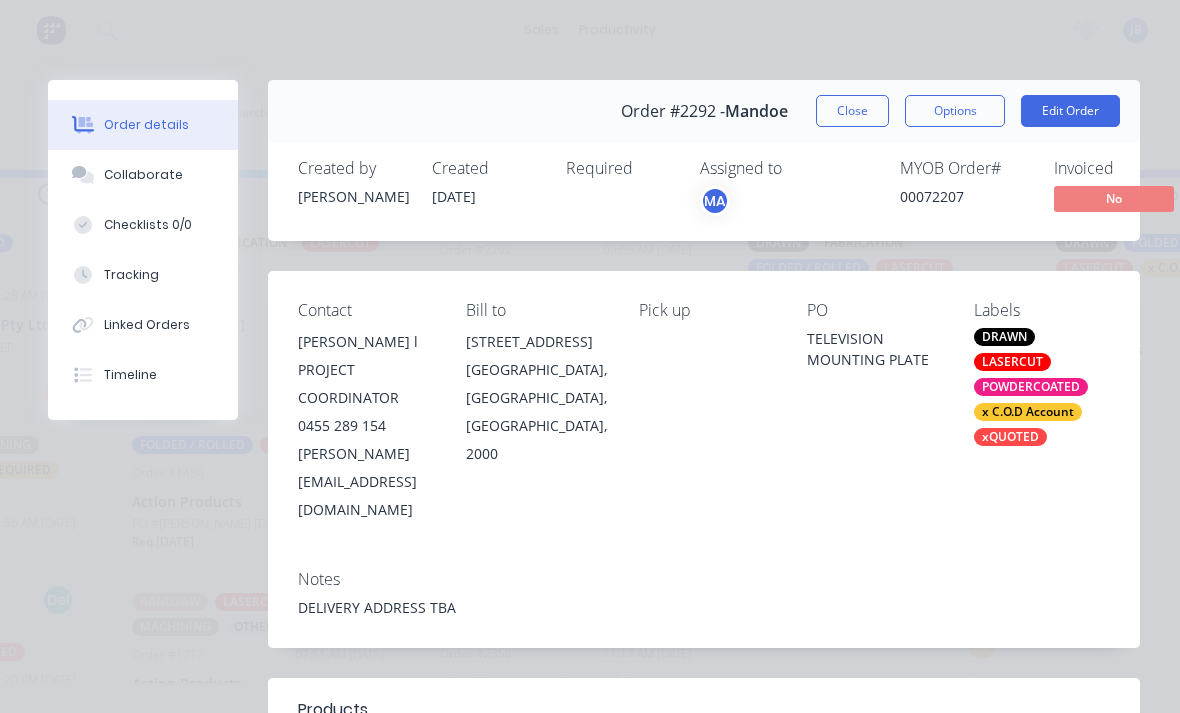 scroll, scrollTop: 0, scrollLeft: 0, axis: both 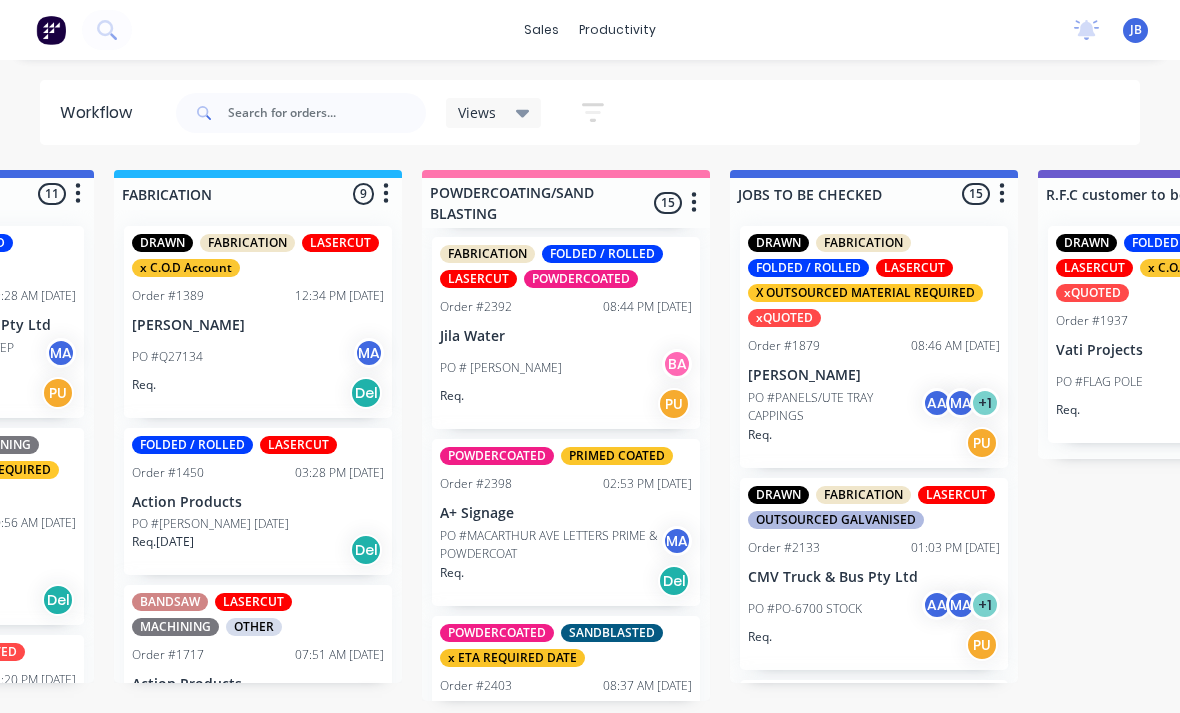 click on "PO #MACARTHUR AVE LETTERS  PRIME & POWDERCOAT" at bounding box center [551, 545] 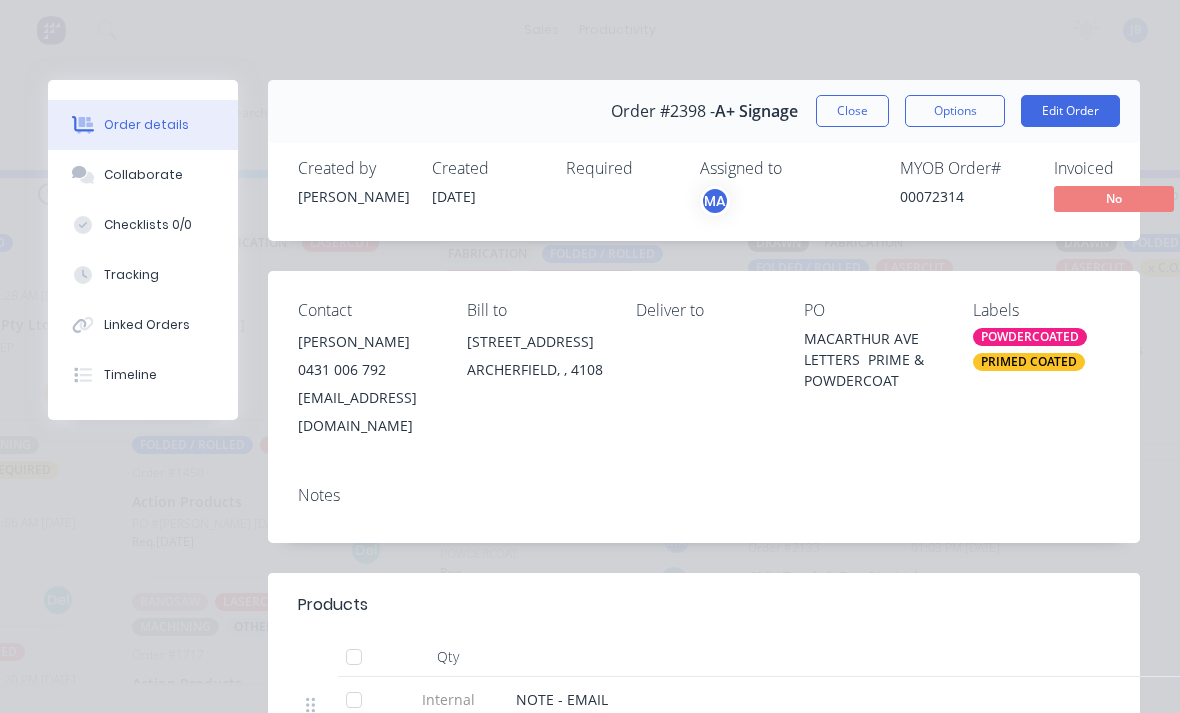 scroll, scrollTop: -2, scrollLeft: 0, axis: vertical 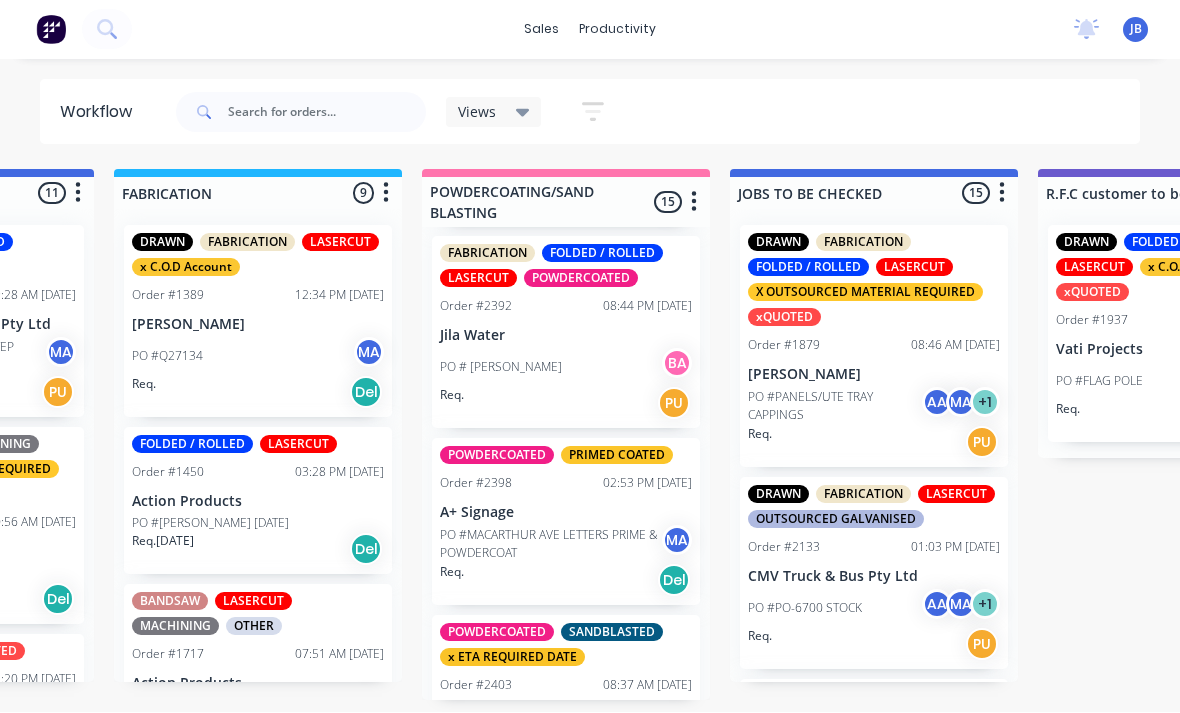 click on "Lysaght [GEOGRAPHIC_DATA]" at bounding box center [566, 715] 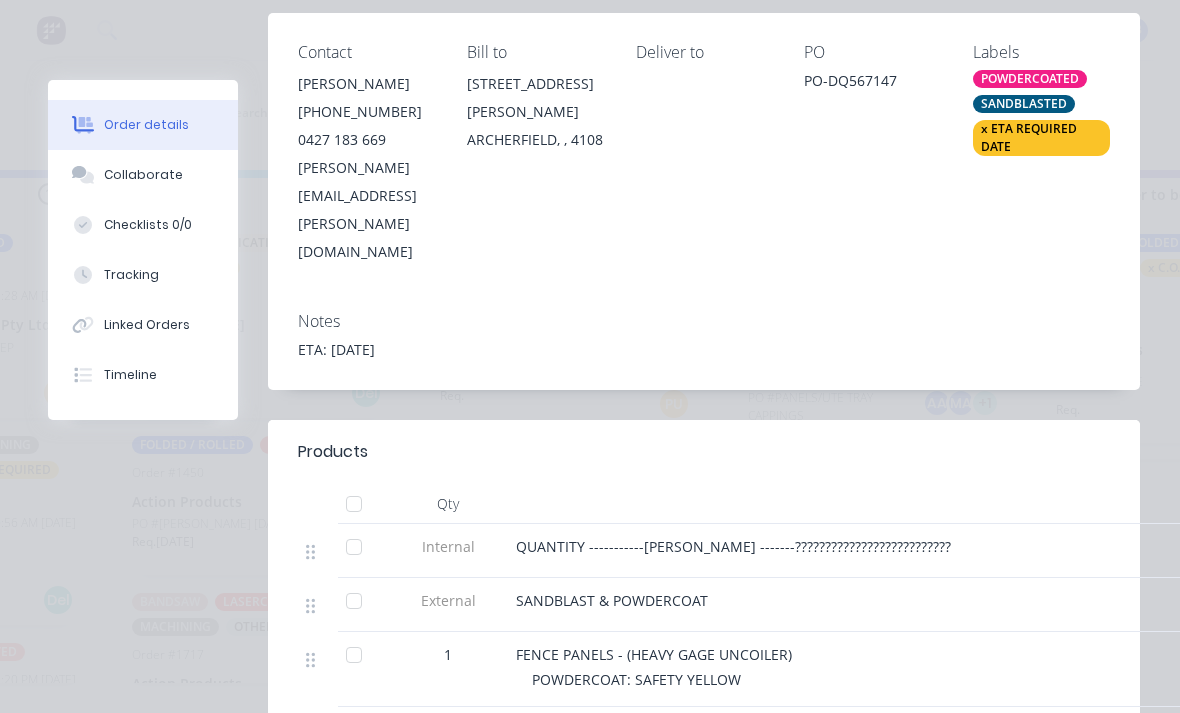 scroll, scrollTop: 423, scrollLeft: 0, axis: vertical 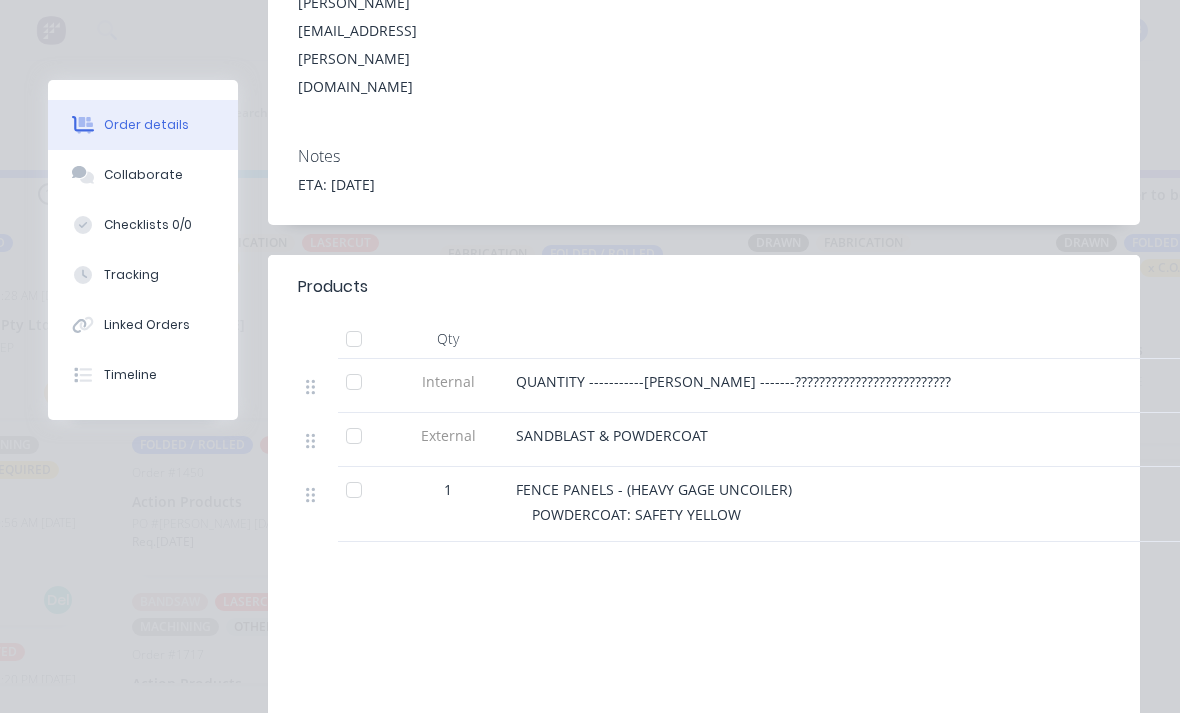 click on "Collaborate" at bounding box center (143, 175) 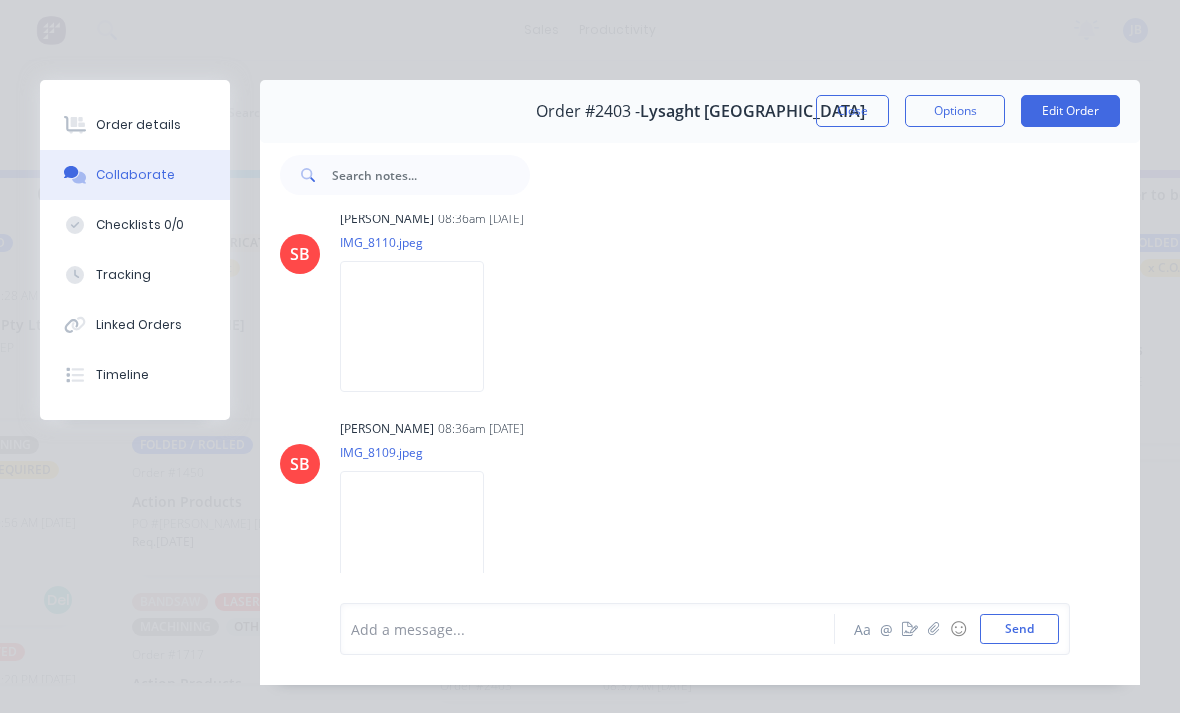 scroll, scrollTop: 240, scrollLeft: 0, axis: vertical 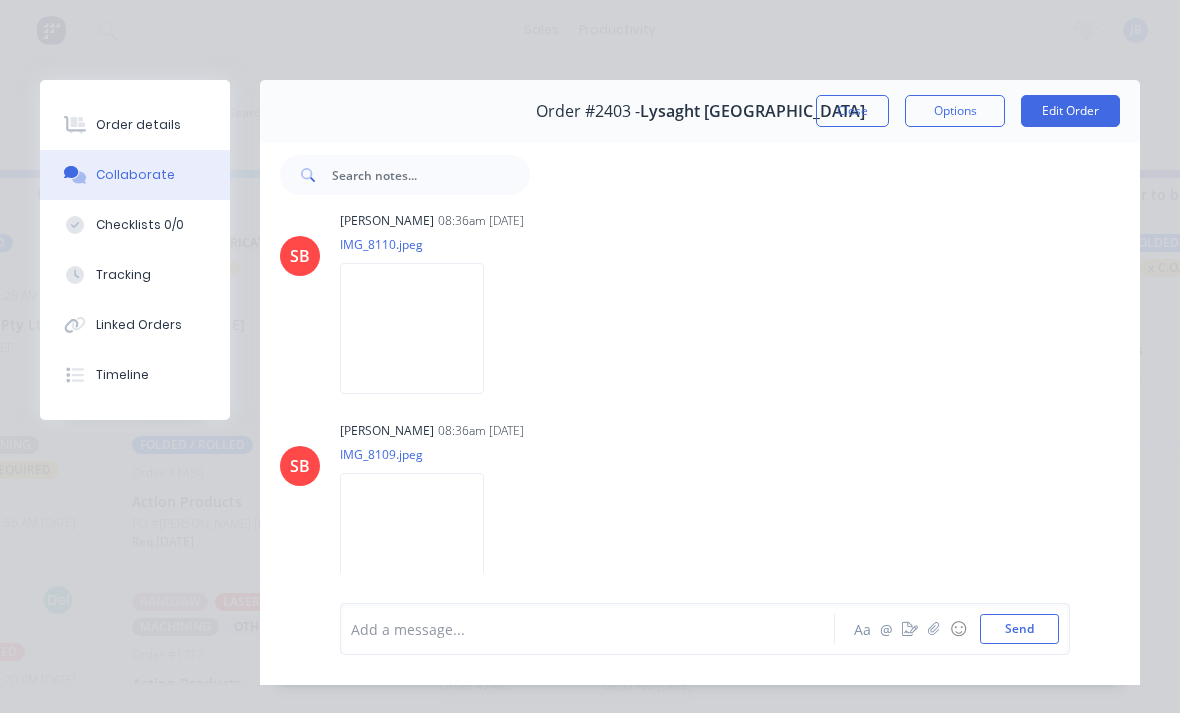 click at bounding box center (412, 538) 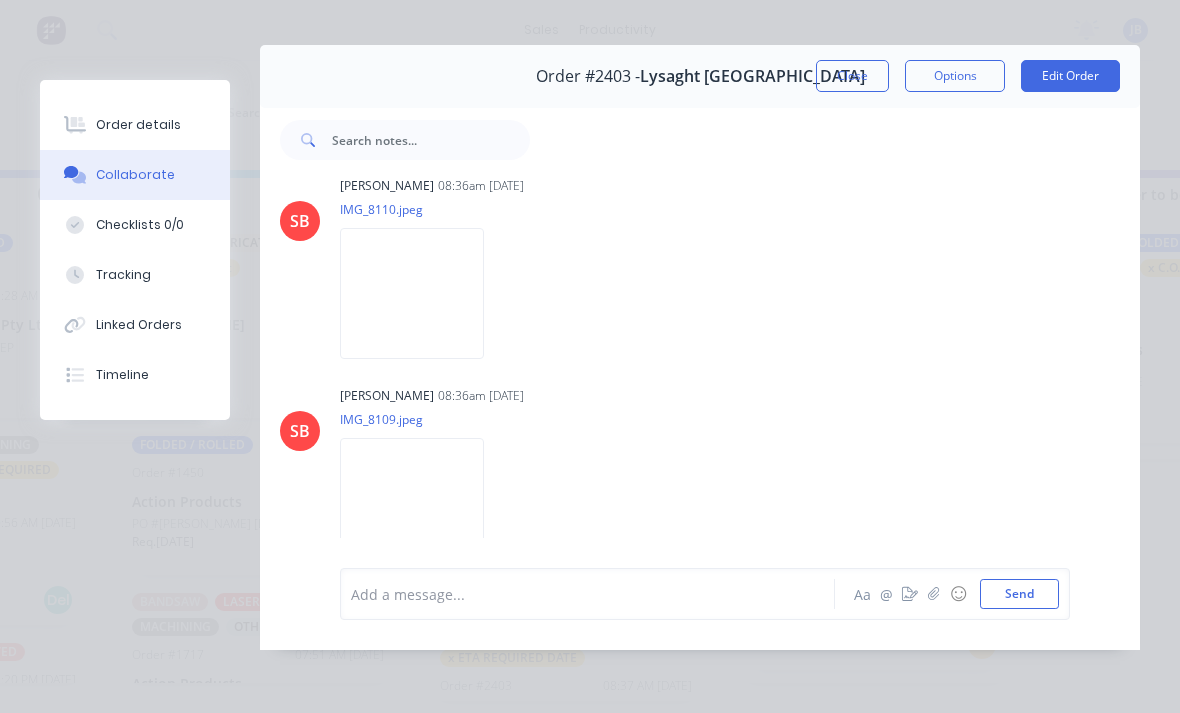 click on "Order details" at bounding box center [135, 125] 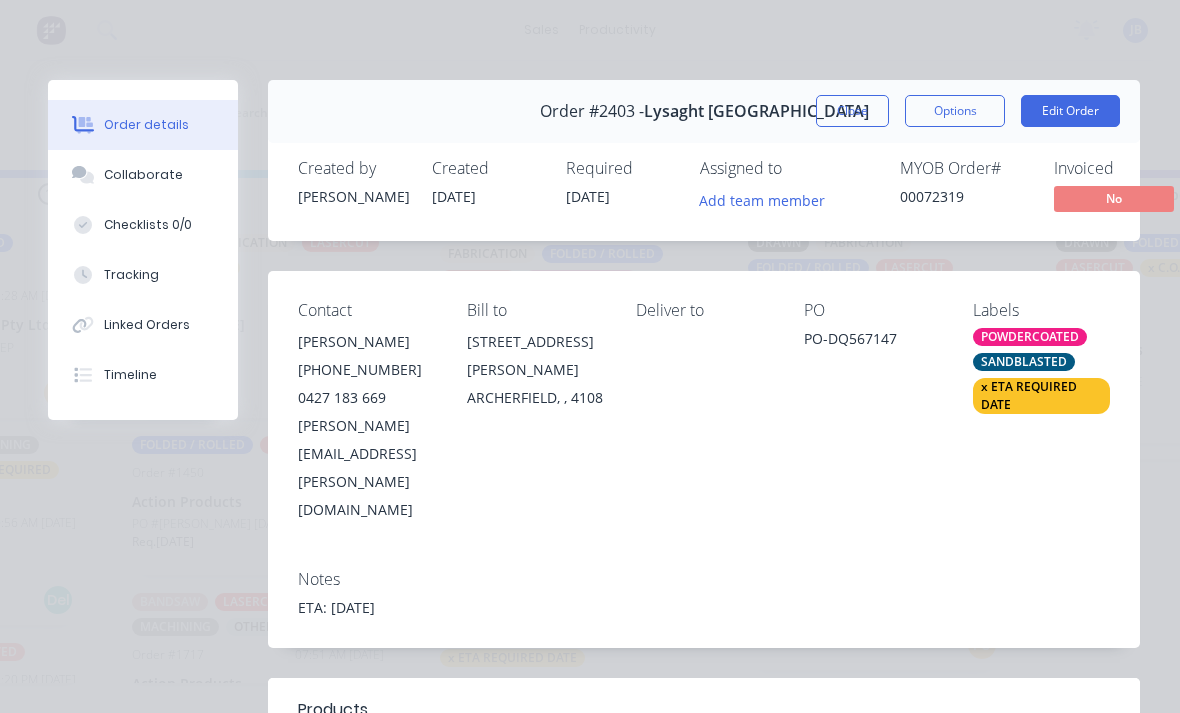 scroll, scrollTop: 0, scrollLeft: 0, axis: both 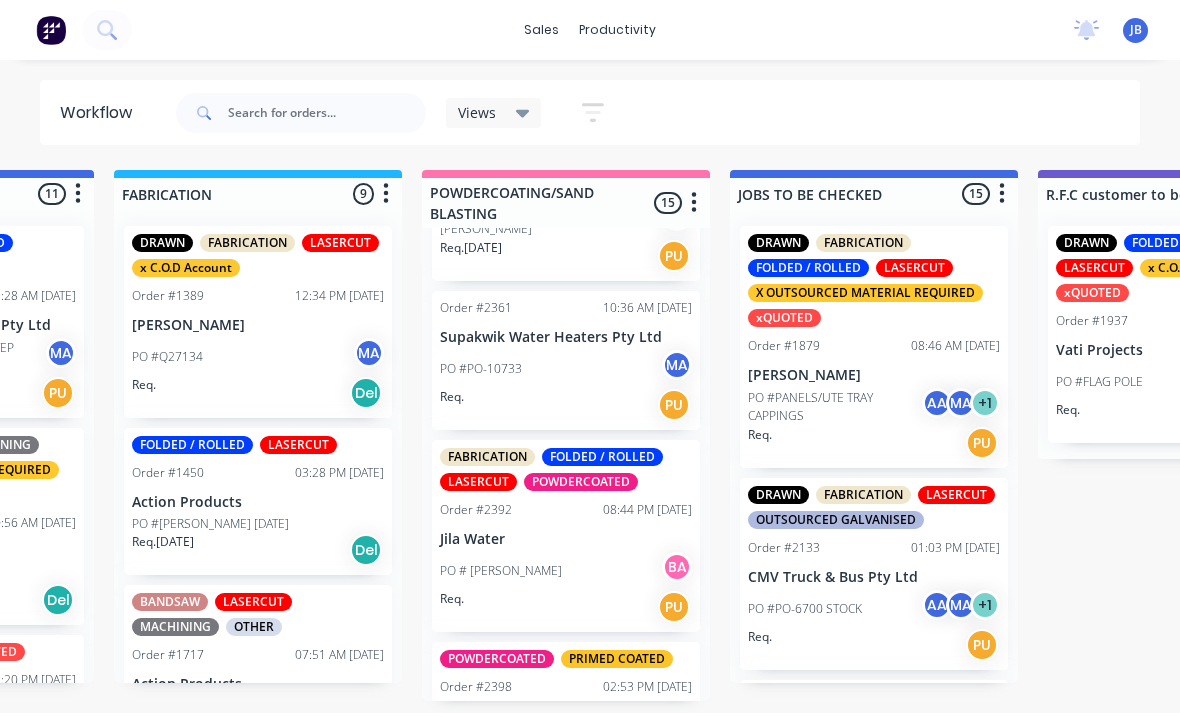 click on "PO # [PERSON_NAME]" at bounding box center [566, 571] 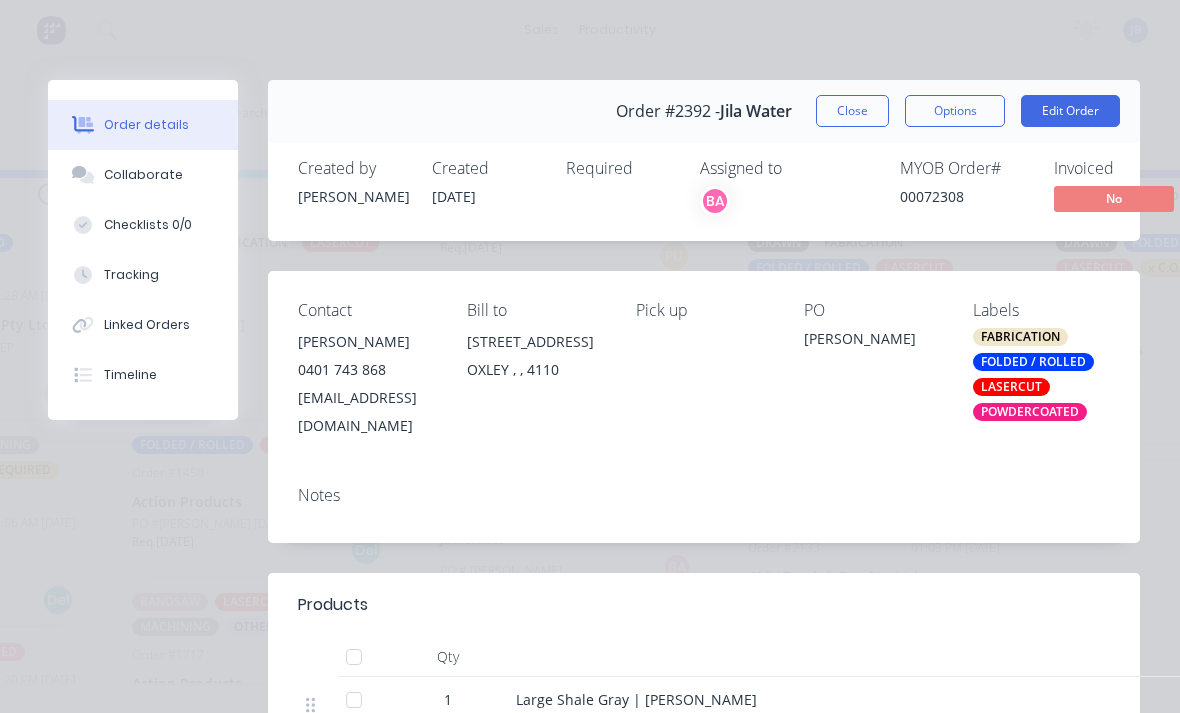 scroll, scrollTop: 0, scrollLeft: 0, axis: both 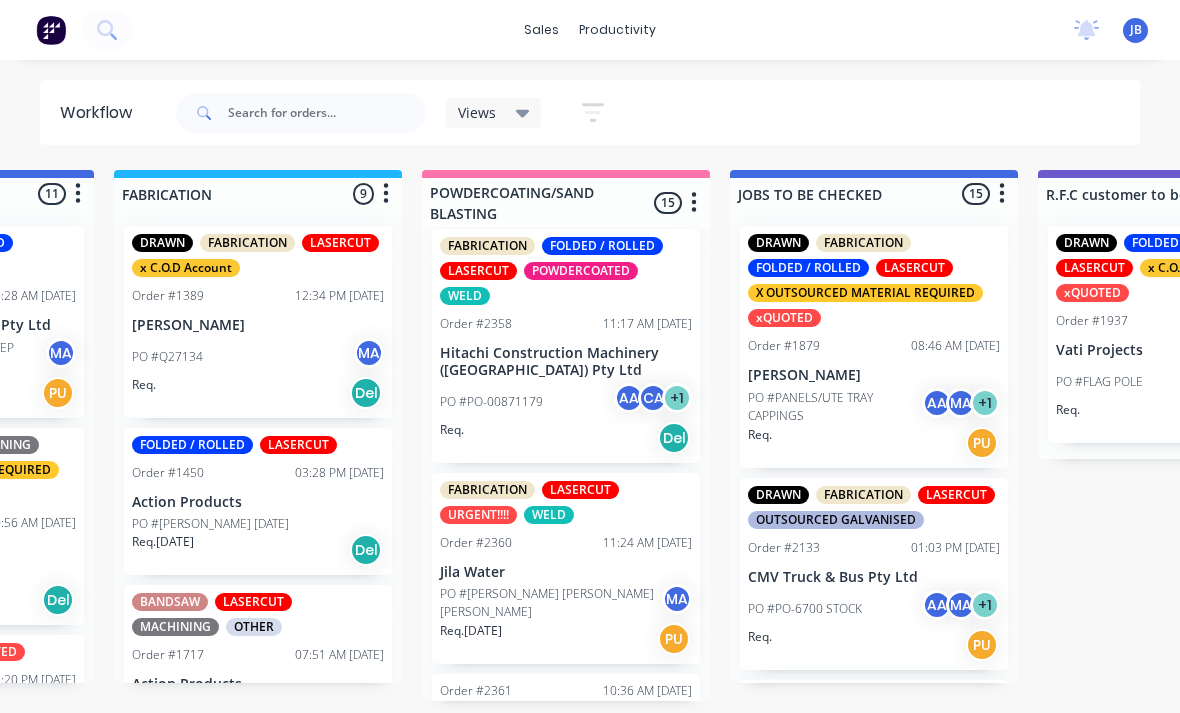 click on "PO #[PERSON_NAME]
[PERSON_NAME]
[PERSON_NAME]" at bounding box center [551, 603] 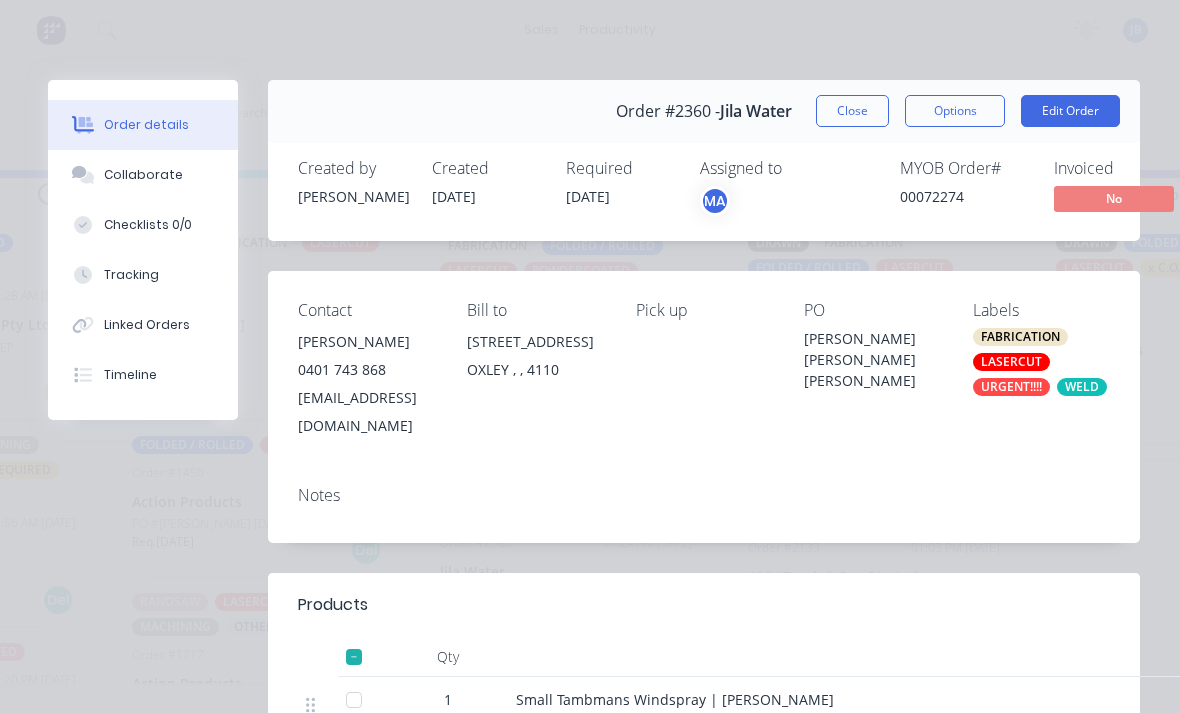 scroll, scrollTop: 0, scrollLeft: 0, axis: both 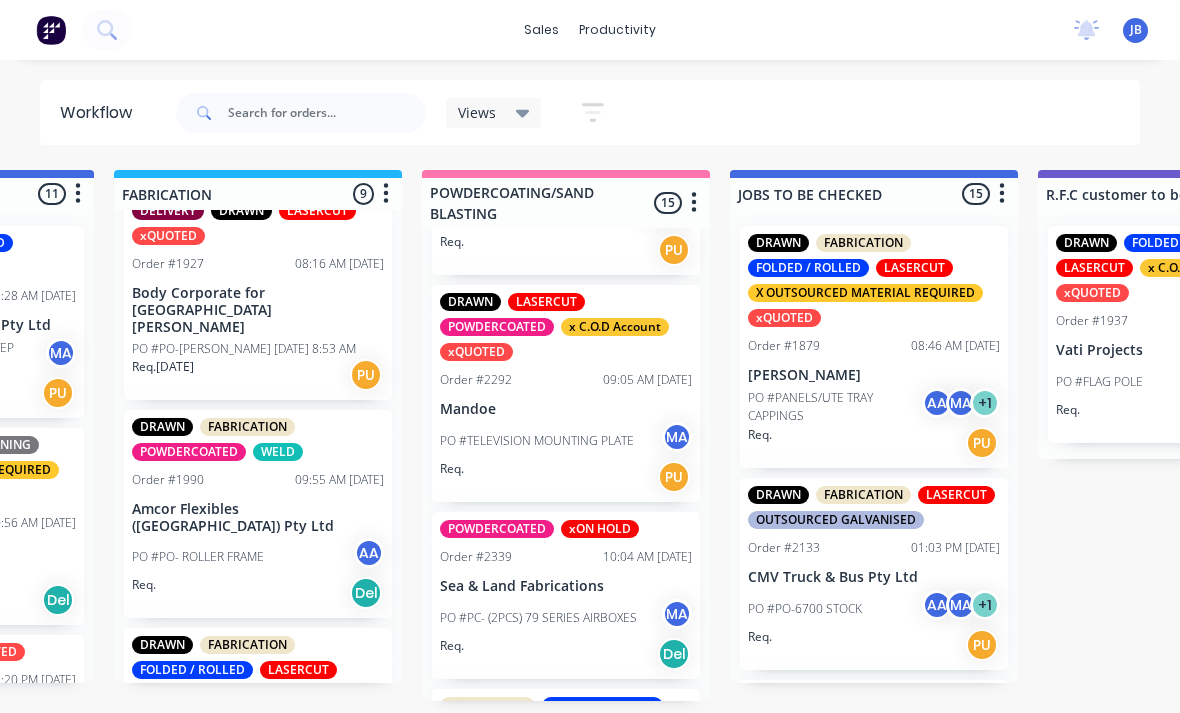 click on "Amcor Flexibles ([GEOGRAPHIC_DATA]) Pty Ltd" at bounding box center (258, 518) 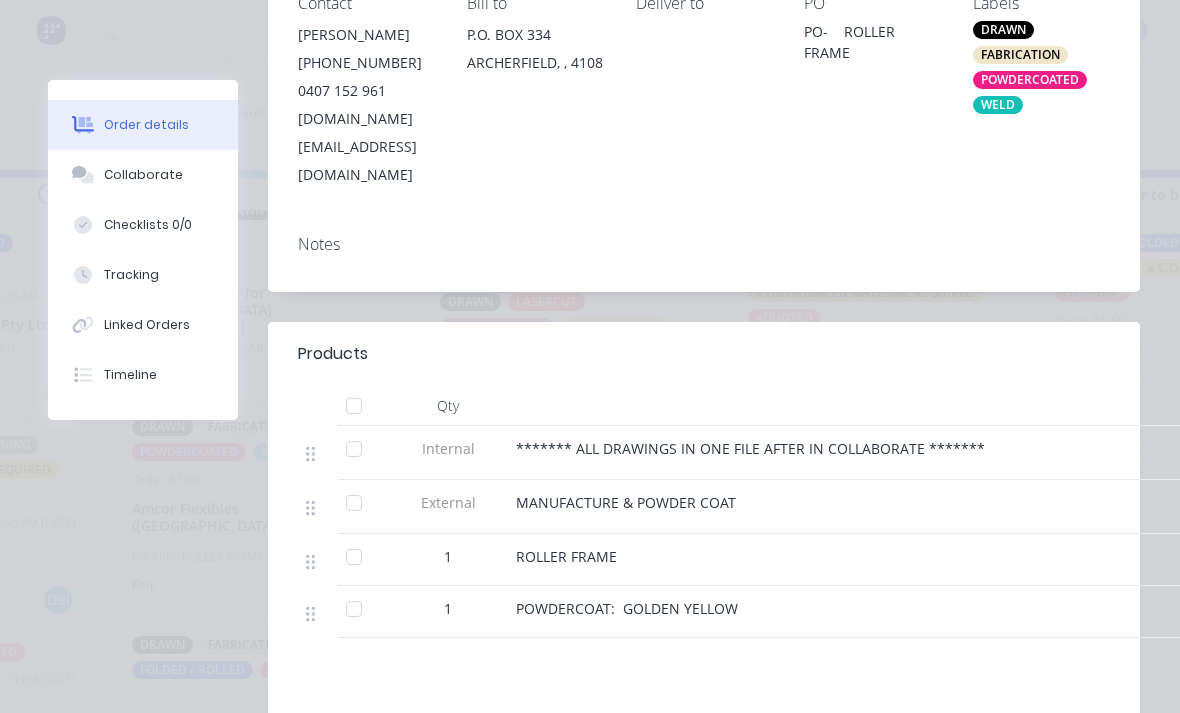 scroll, scrollTop: 325, scrollLeft: 0, axis: vertical 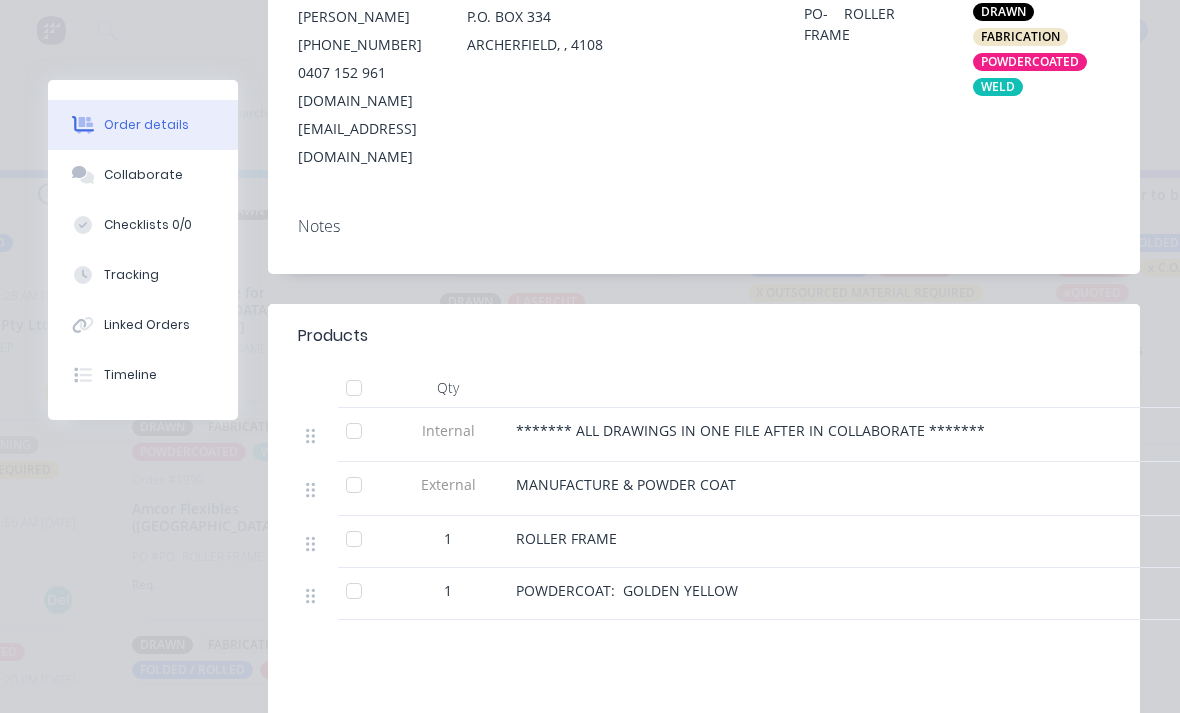 click at bounding box center [354, 591] 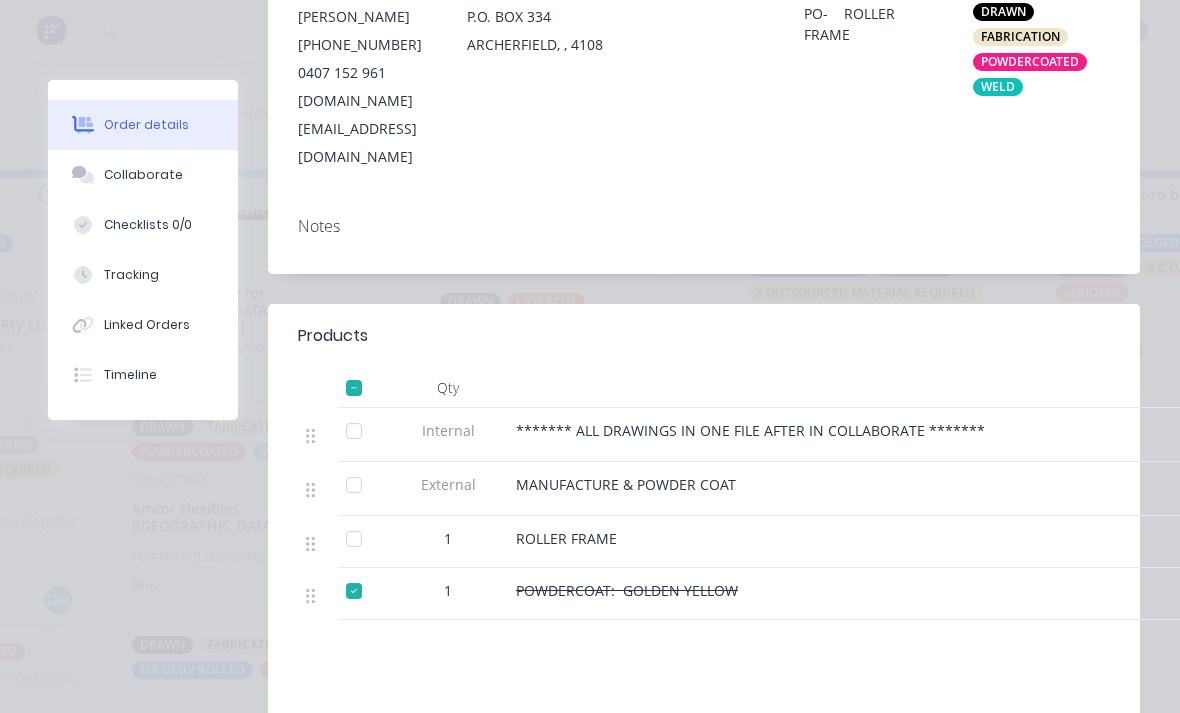 click on "Tracking" at bounding box center (131, 275) 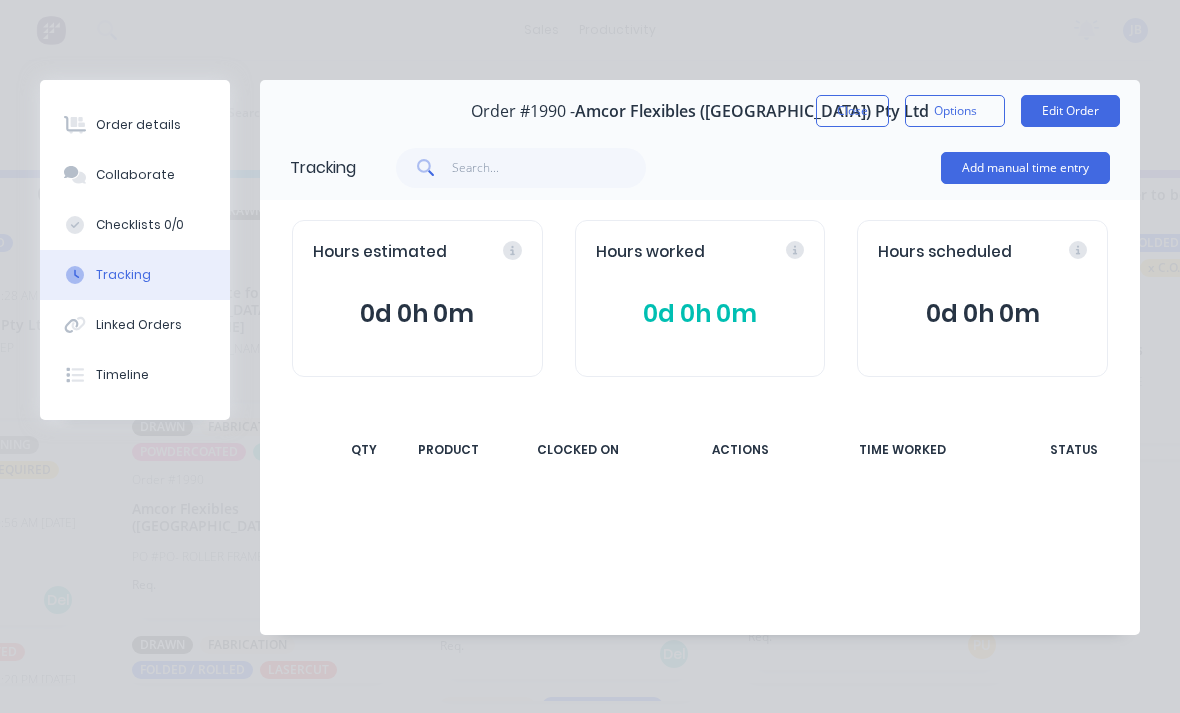 scroll, scrollTop: 0, scrollLeft: 0, axis: both 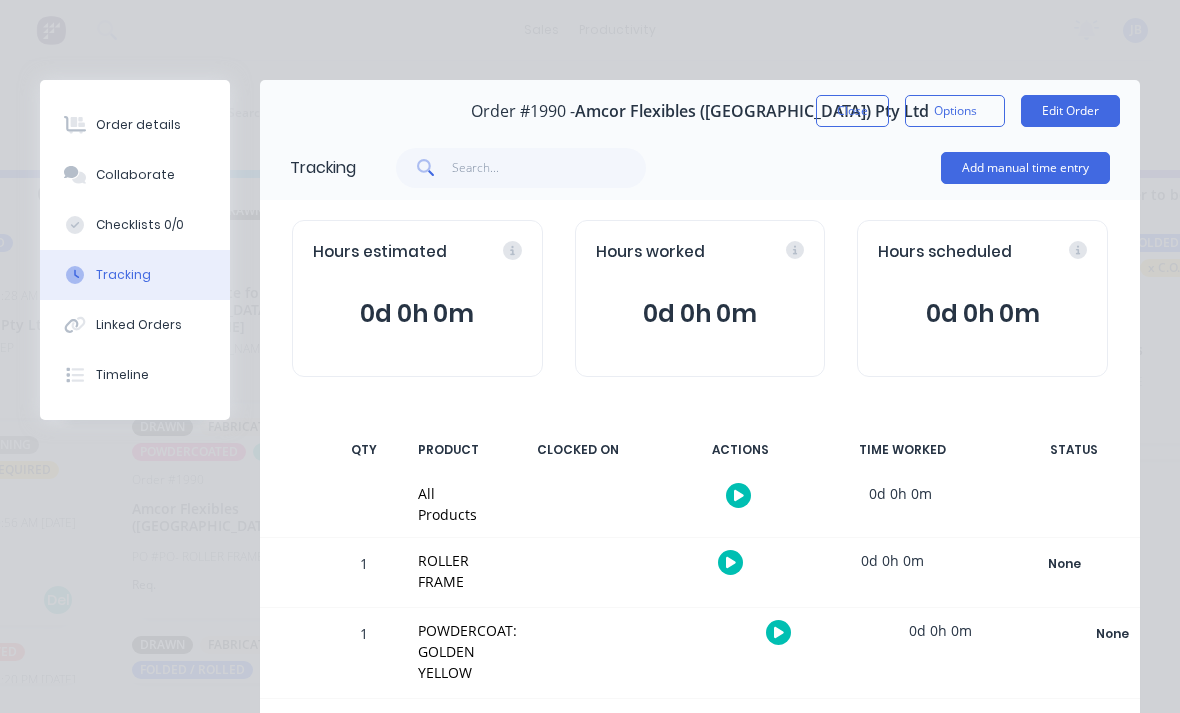 click on "Add manual time entry" at bounding box center (1025, 168) 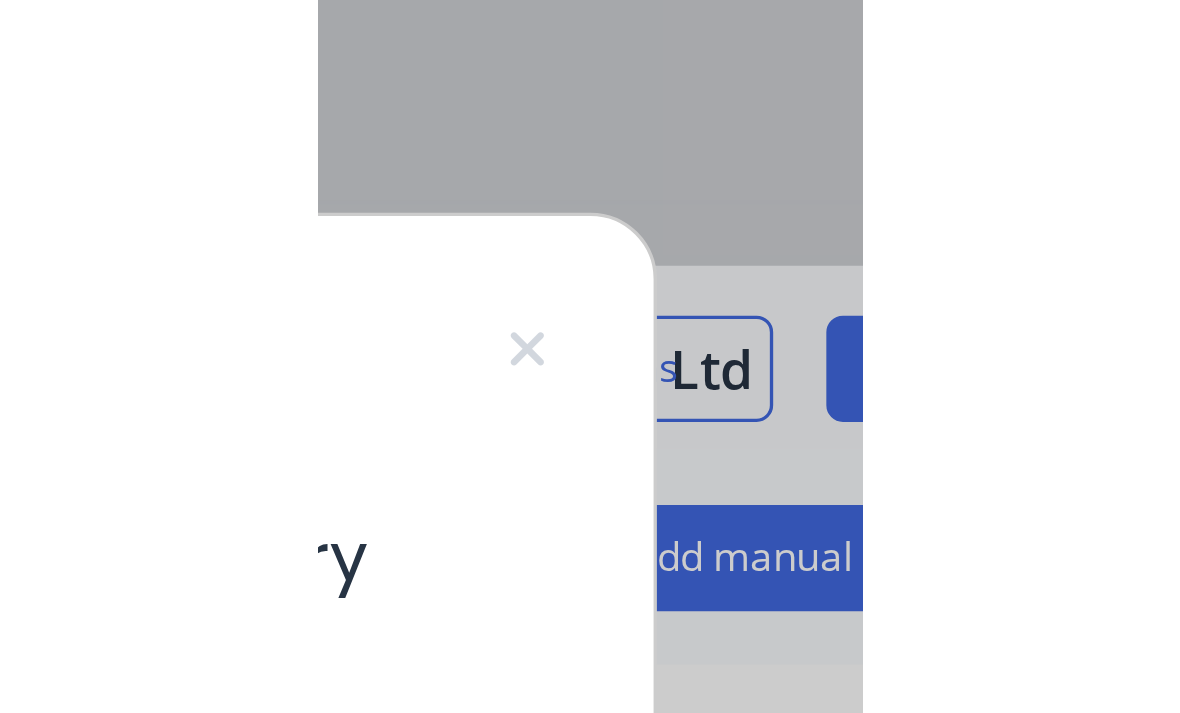scroll, scrollTop: 52, scrollLeft: 1469, axis: both 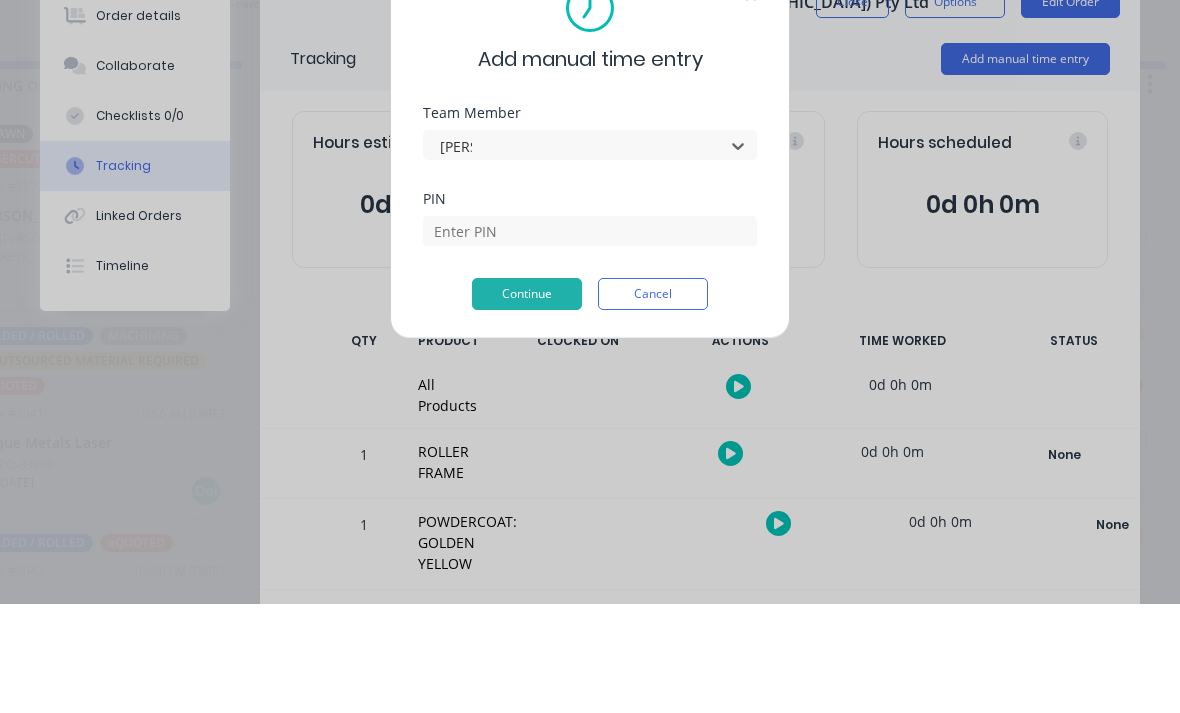 type on "[PERSON_NAME]" 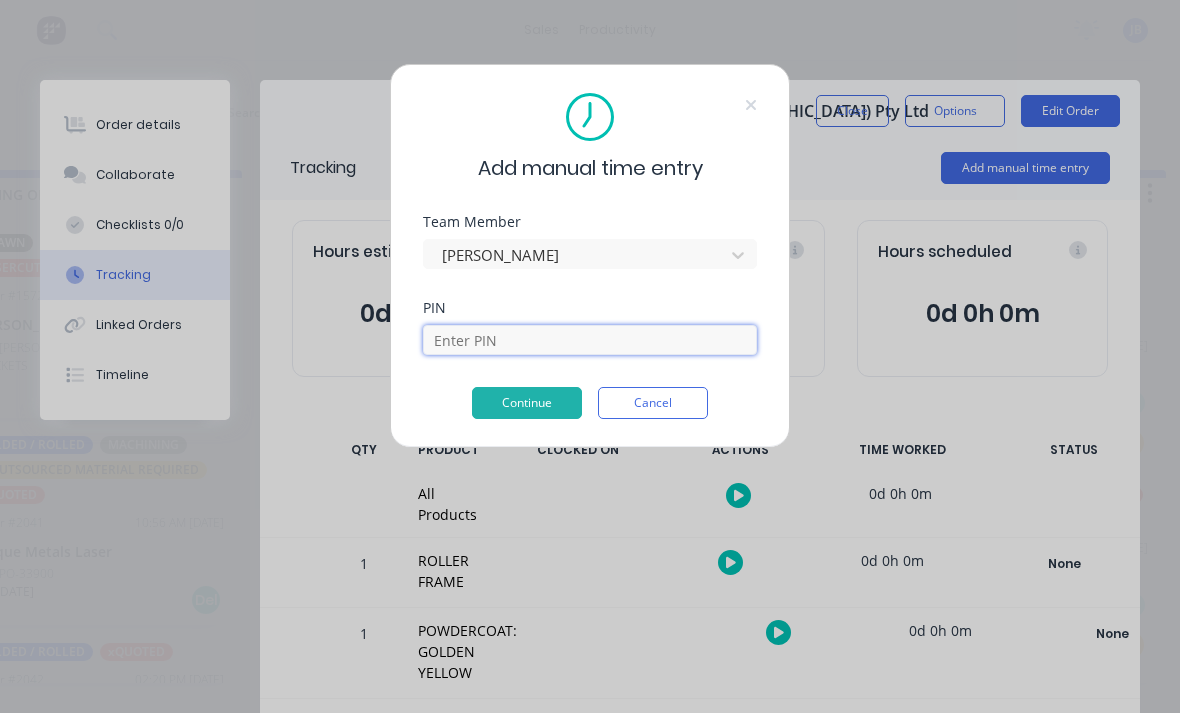 click at bounding box center [590, 340] 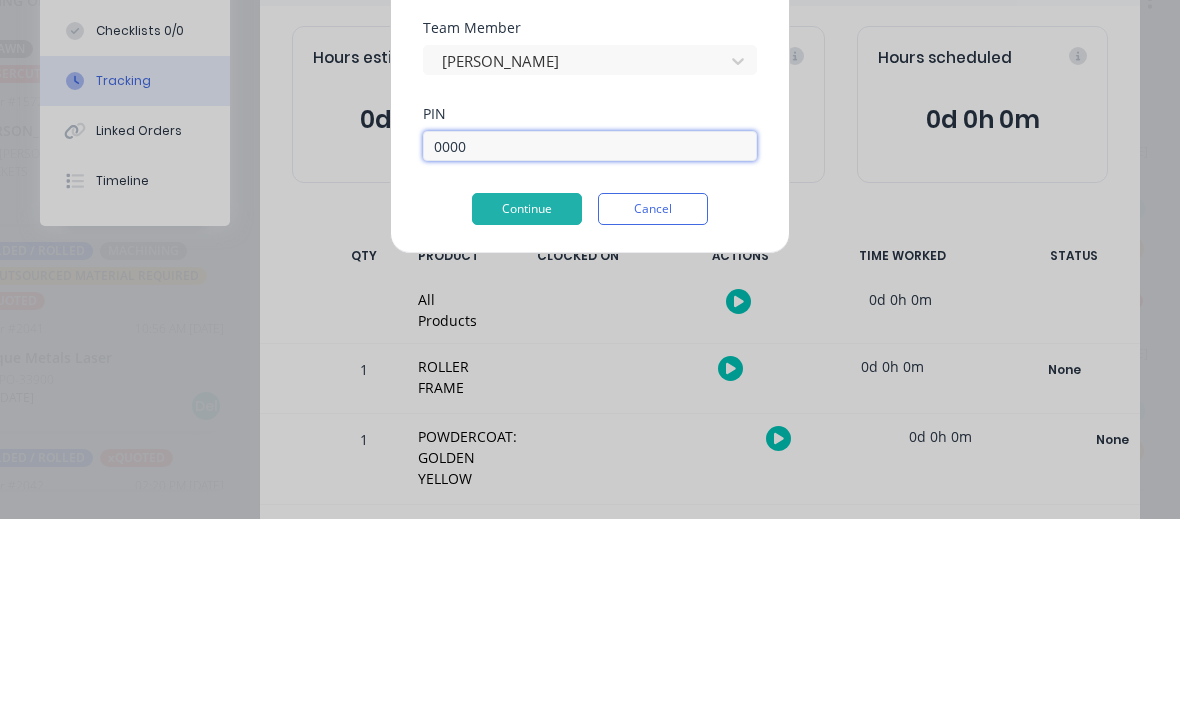 type on "0000" 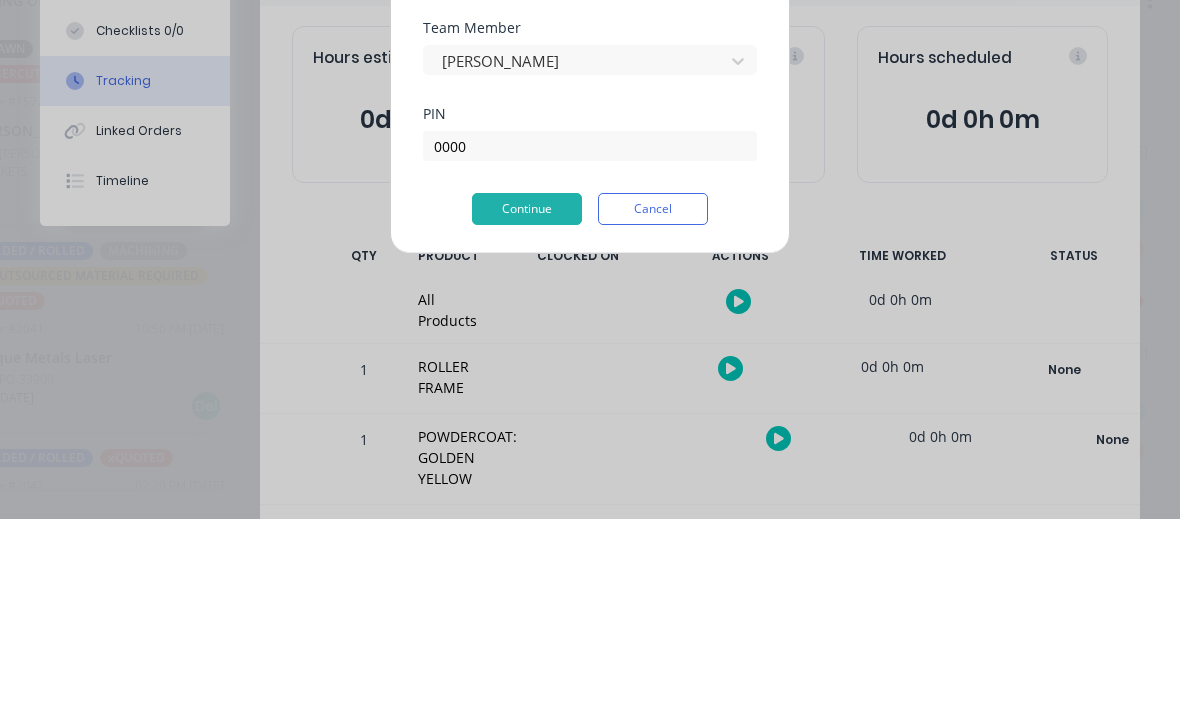 click on "Continue" at bounding box center (527, 403) 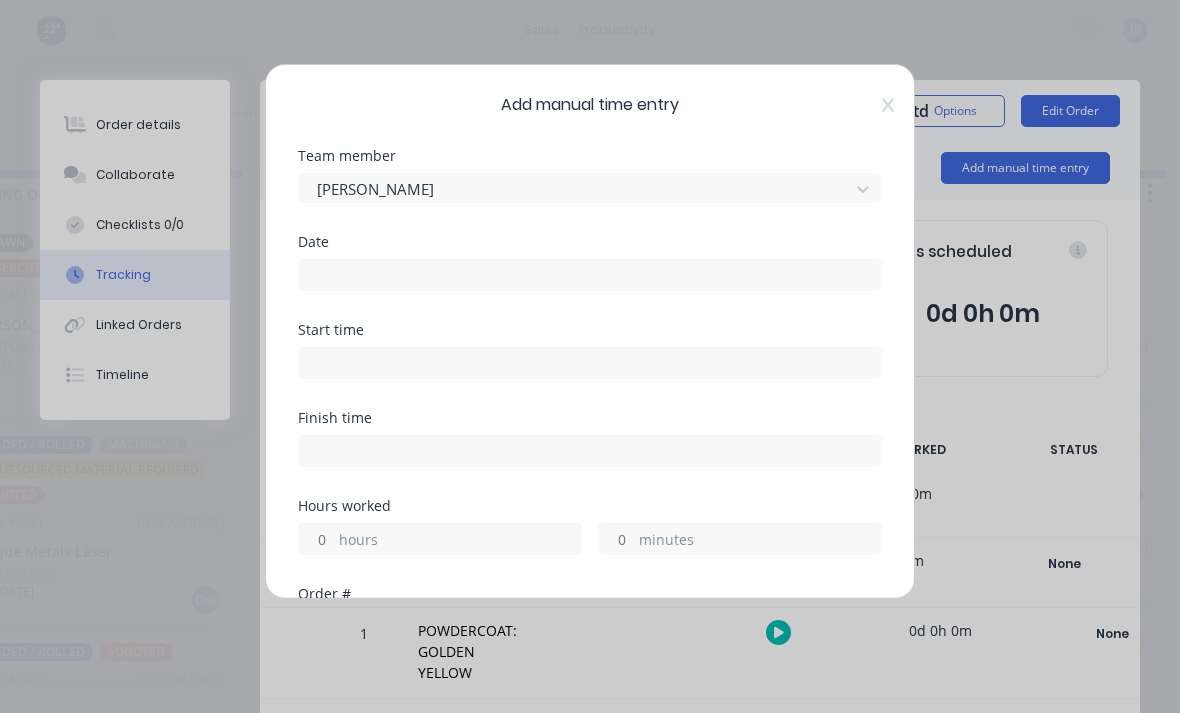 click at bounding box center [590, 275] 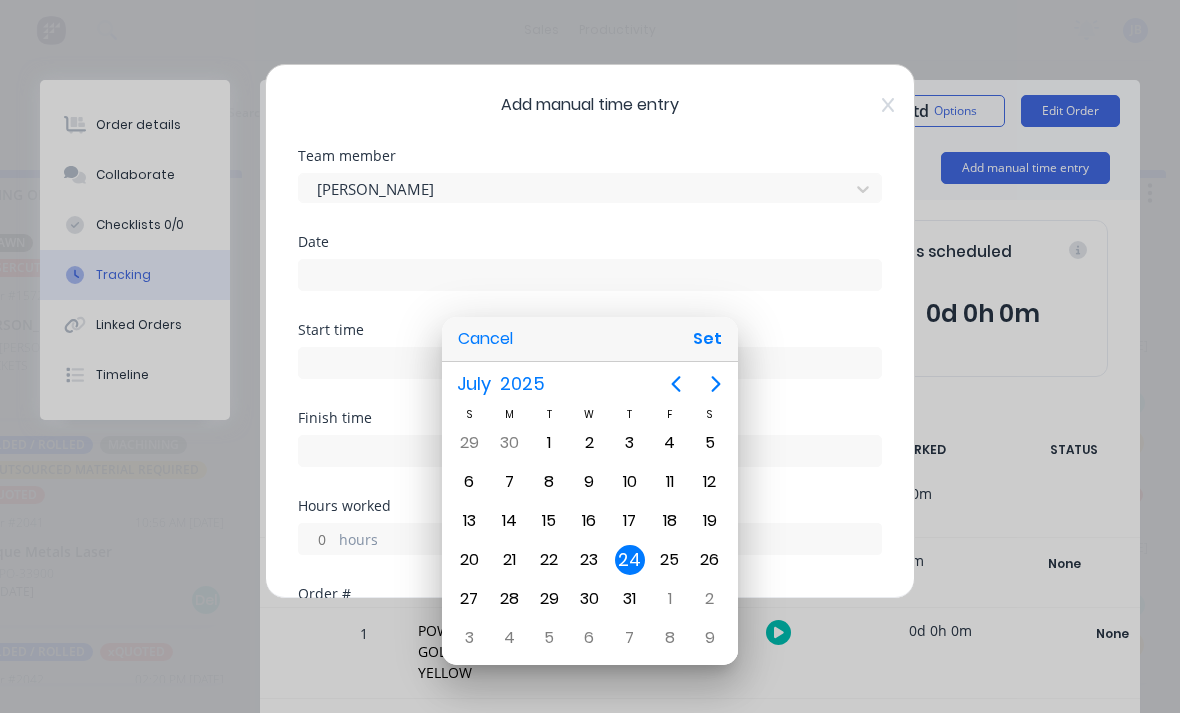 click on "23" at bounding box center [589, 560] 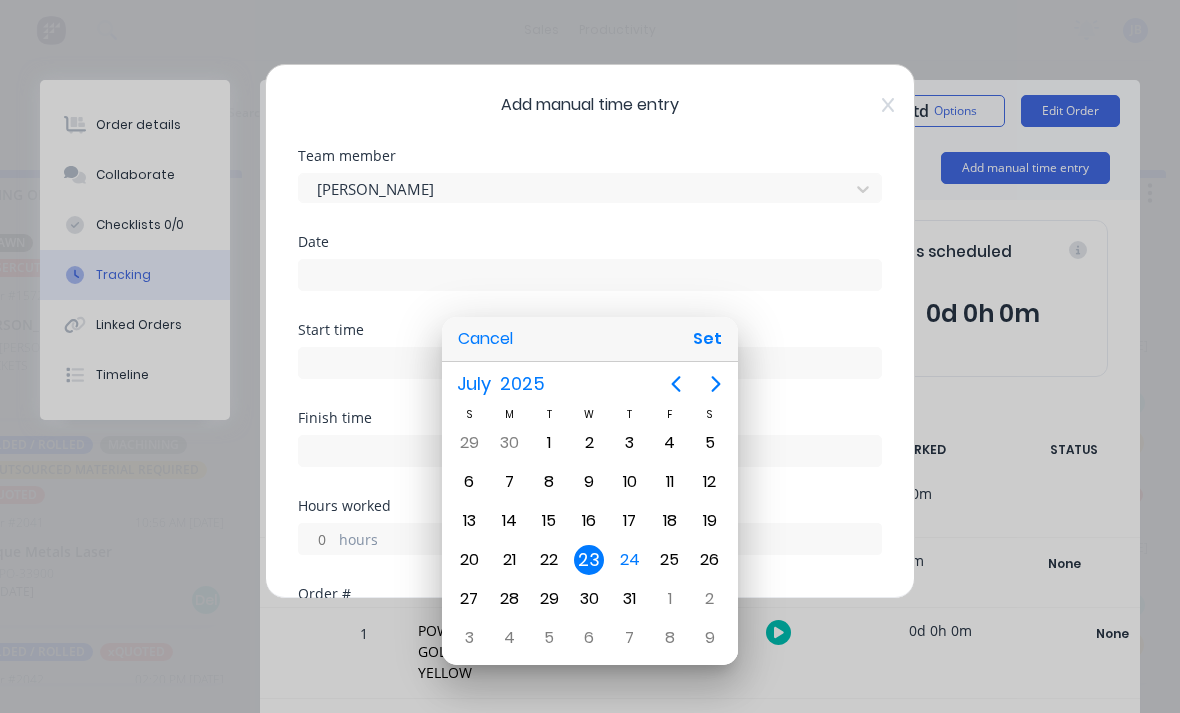 click on "Set" at bounding box center (707, 339) 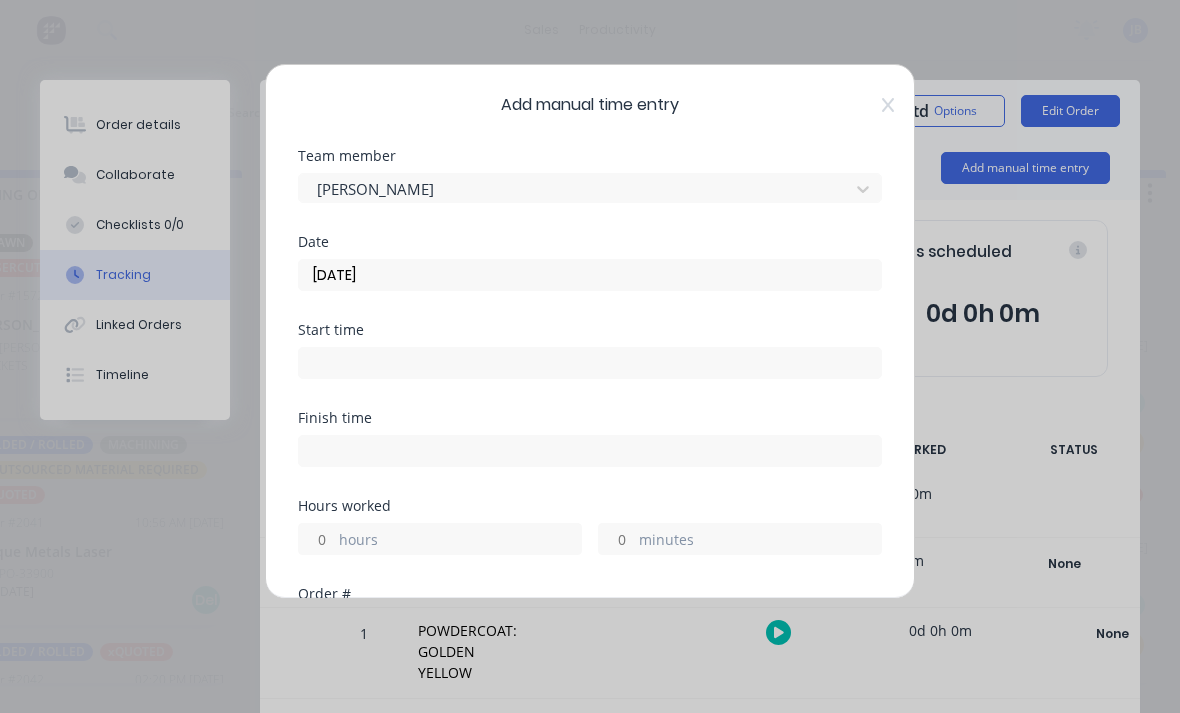 click on "hours" at bounding box center [316, 539] 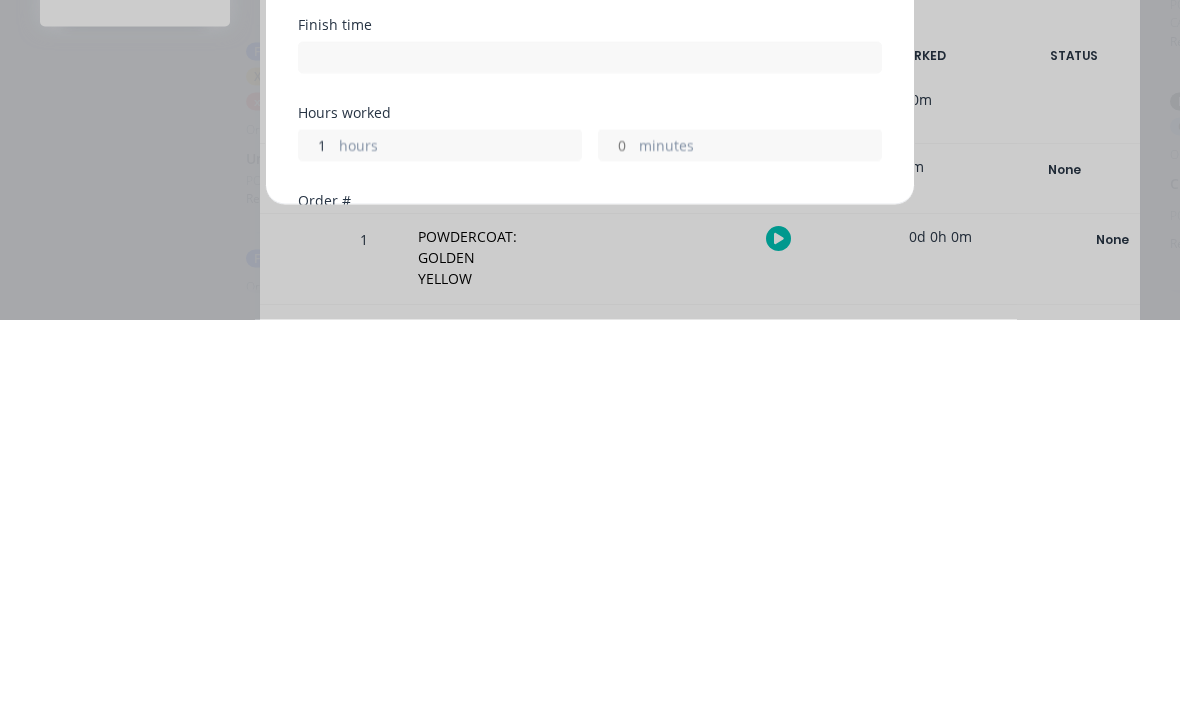 scroll, scrollTop: 52, scrollLeft: 1048, axis: both 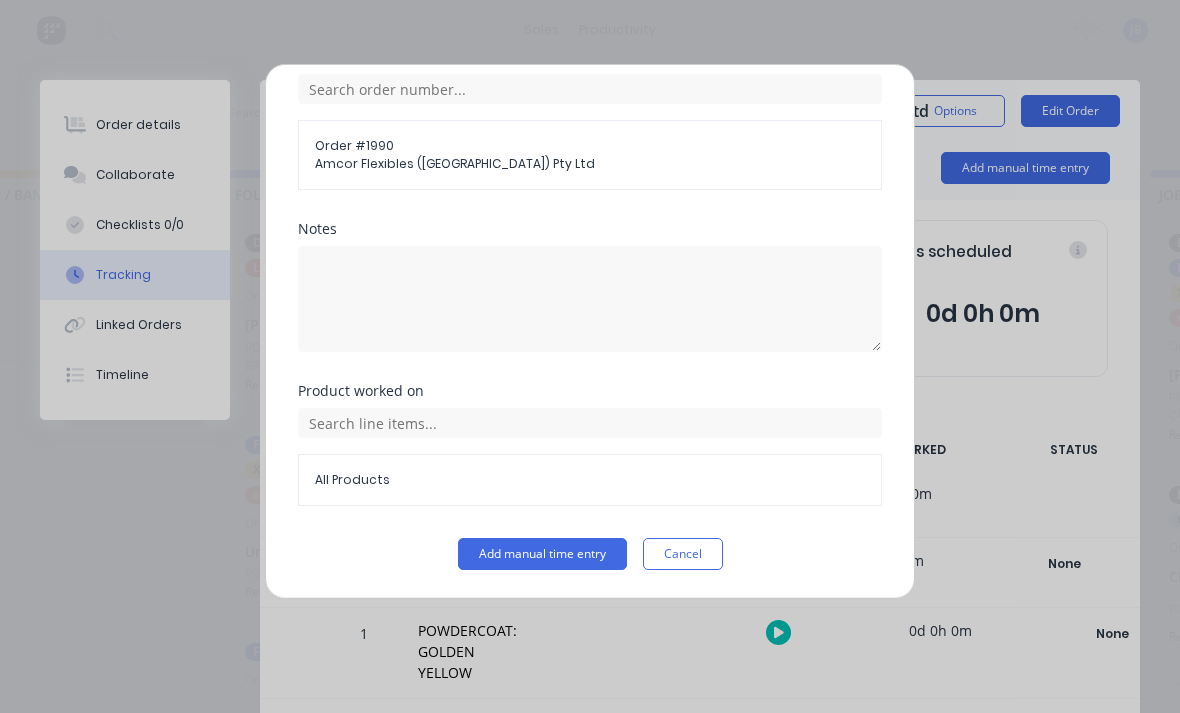 type on "1" 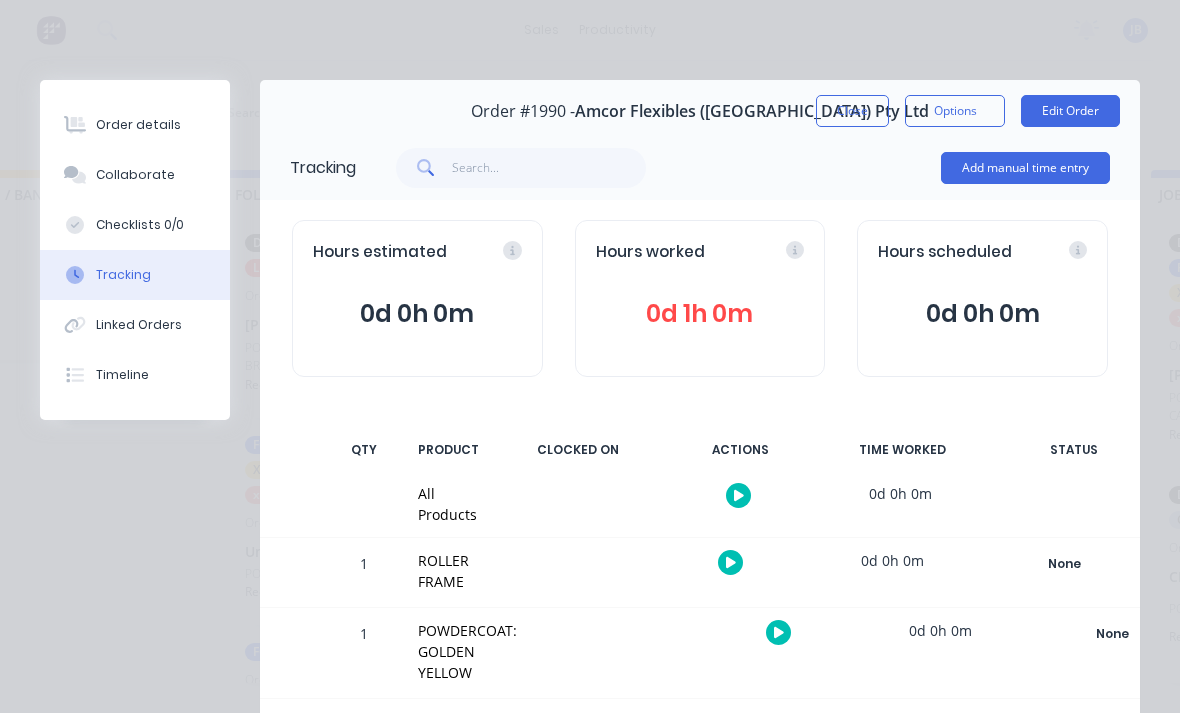click on "Close" at bounding box center (852, 111) 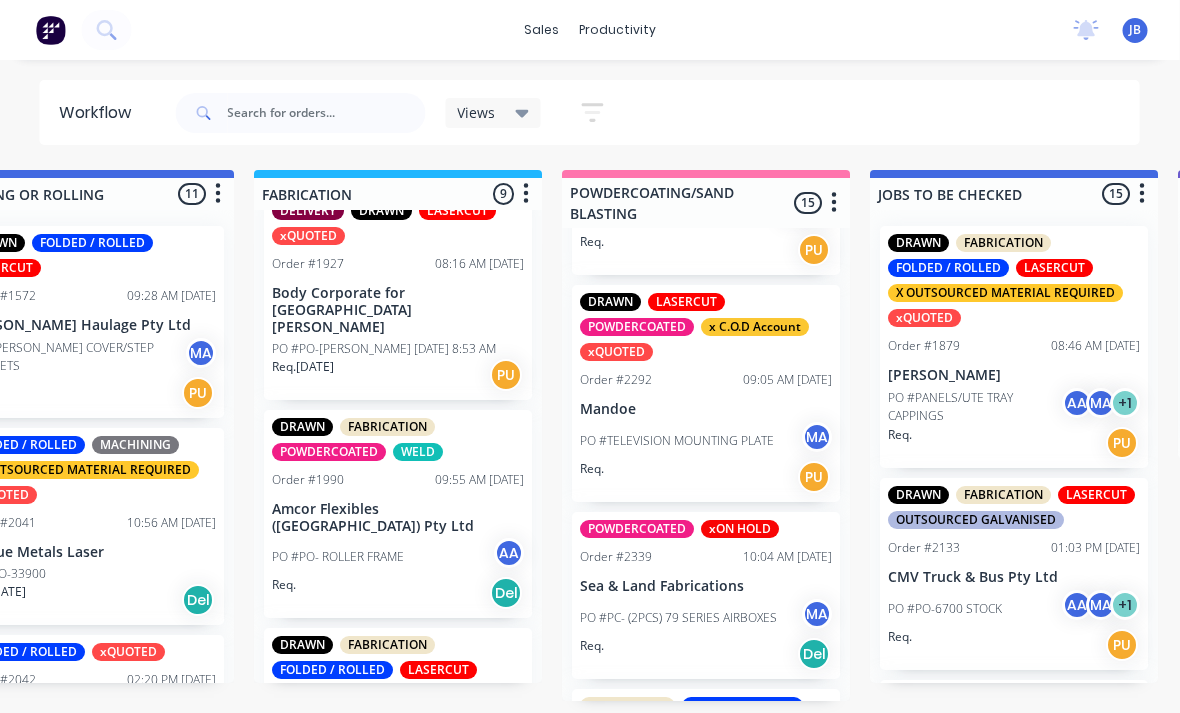 scroll, scrollTop: 52, scrollLeft: 1340, axis: both 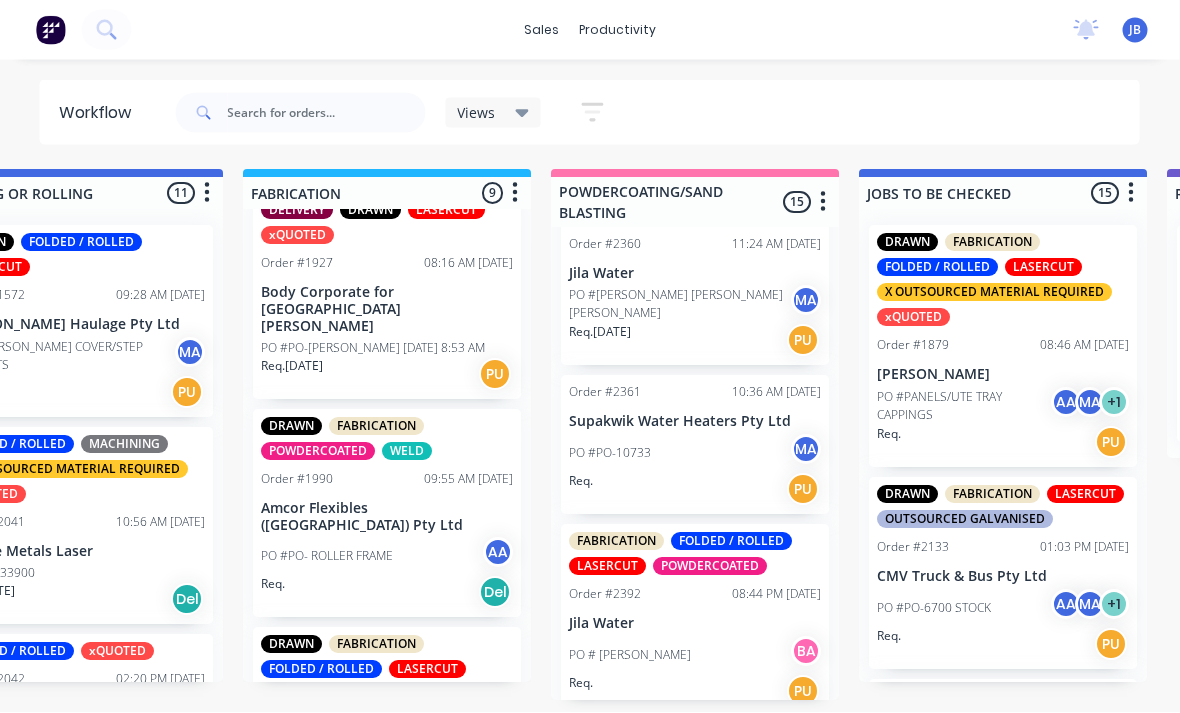 click on "PO #PO-10733 MA" at bounding box center (696, 454) 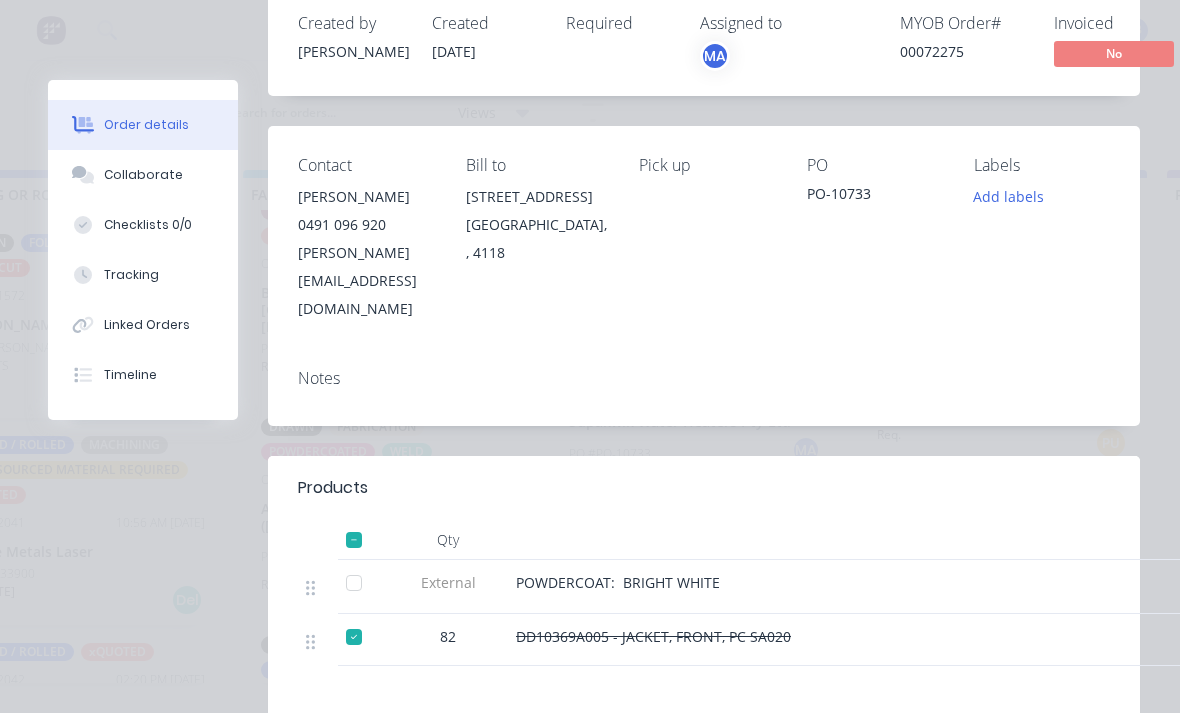 scroll, scrollTop: 144, scrollLeft: 0, axis: vertical 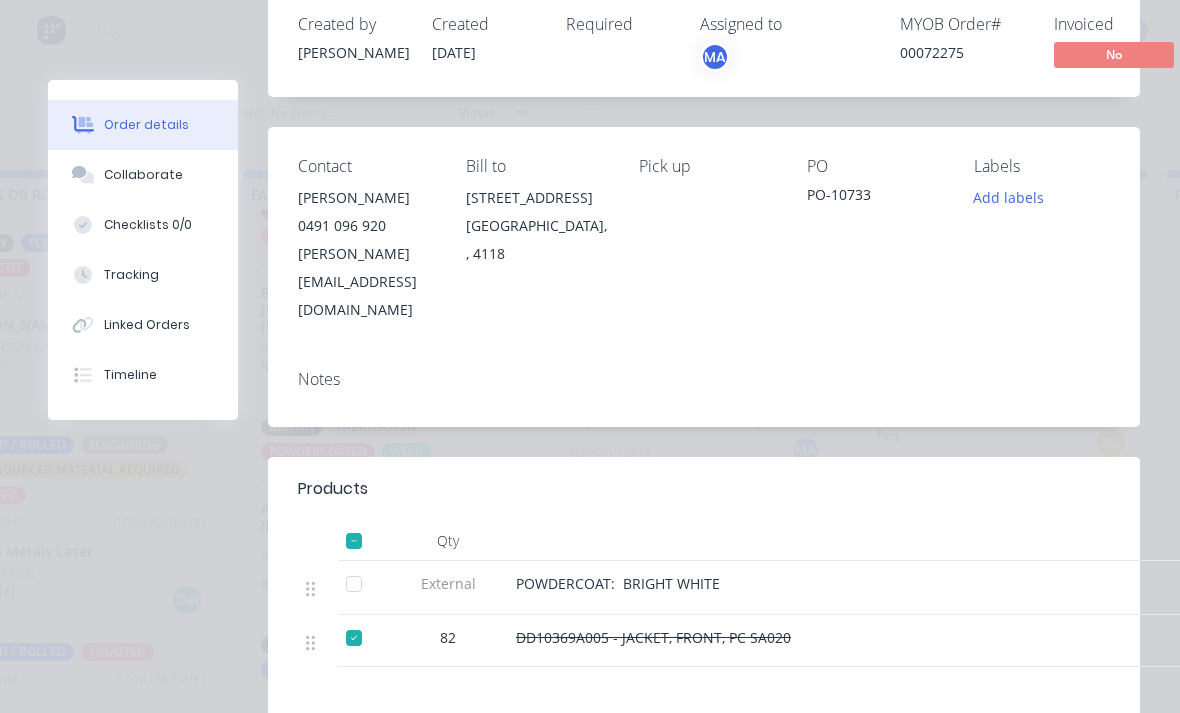 click on "Tracking" at bounding box center [131, 275] 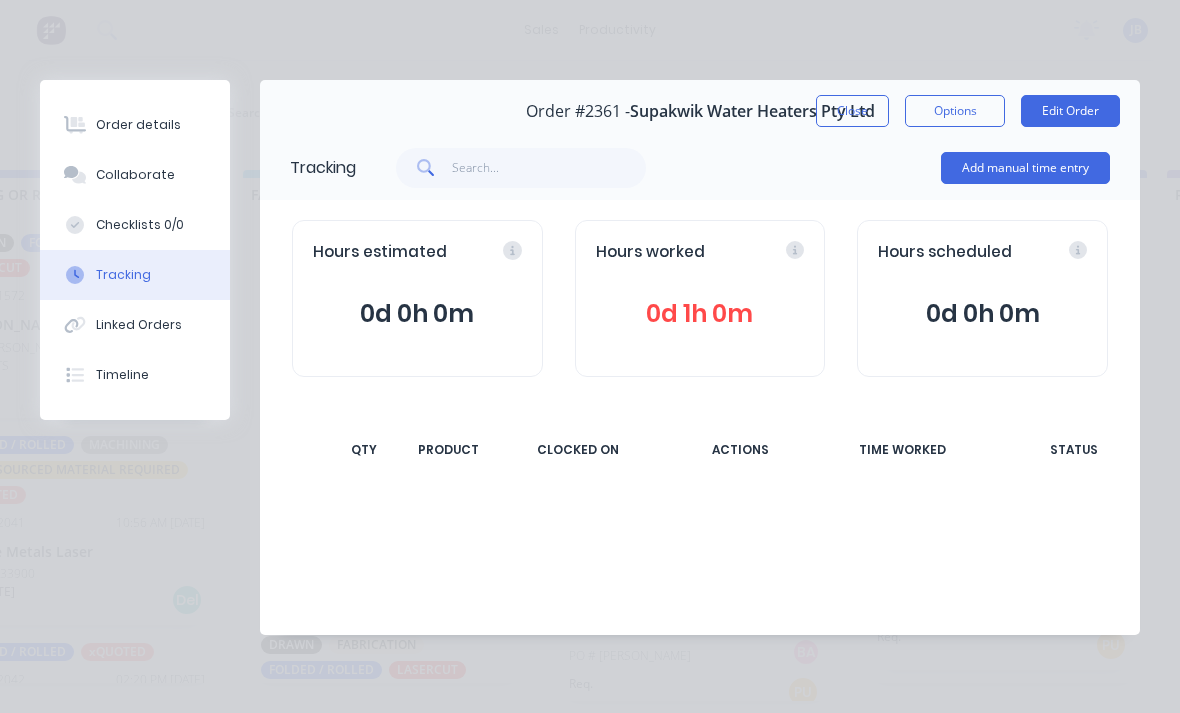 scroll, scrollTop: 0, scrollLeft: 0, axis: both 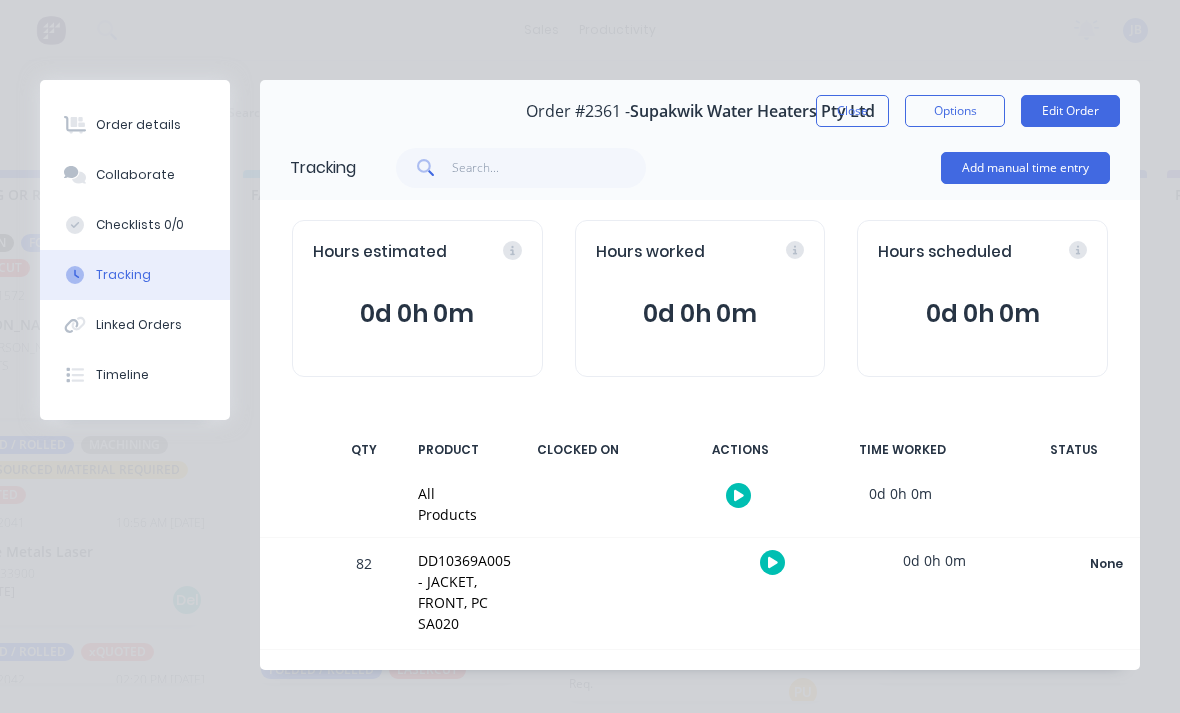 click on "Add manual time entry" at bounding box center (1025, 168) 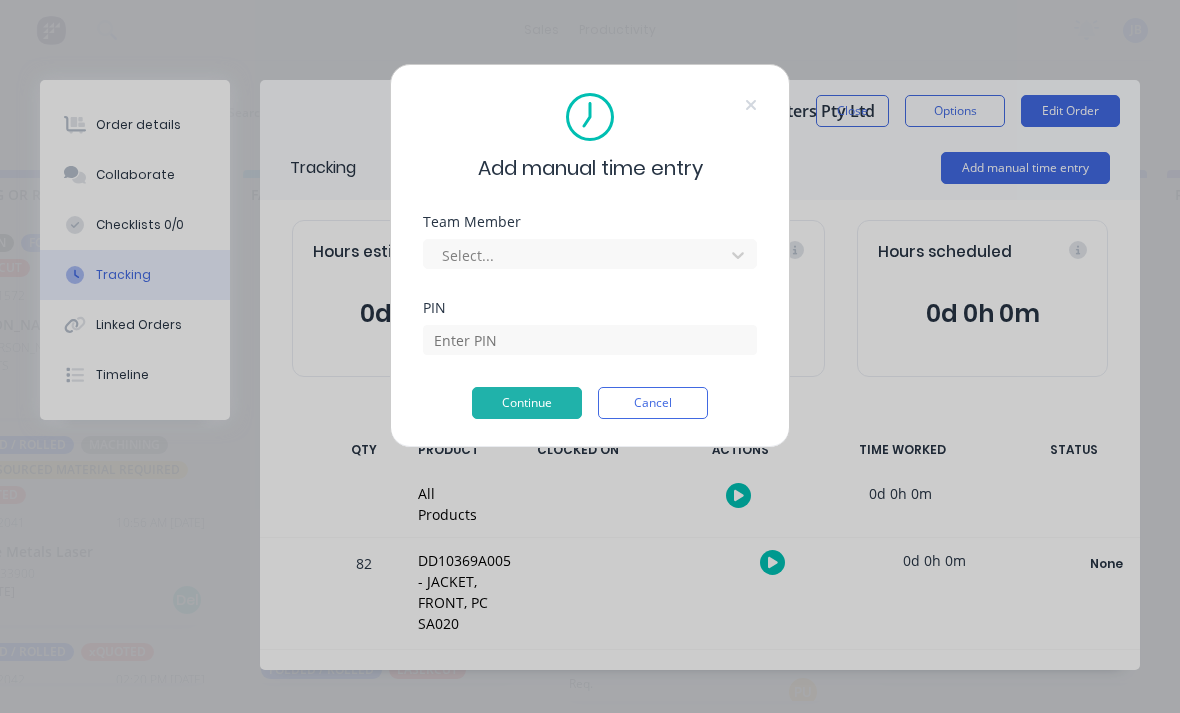 click on "Team Member Select..." at bounding box center (590, 258) 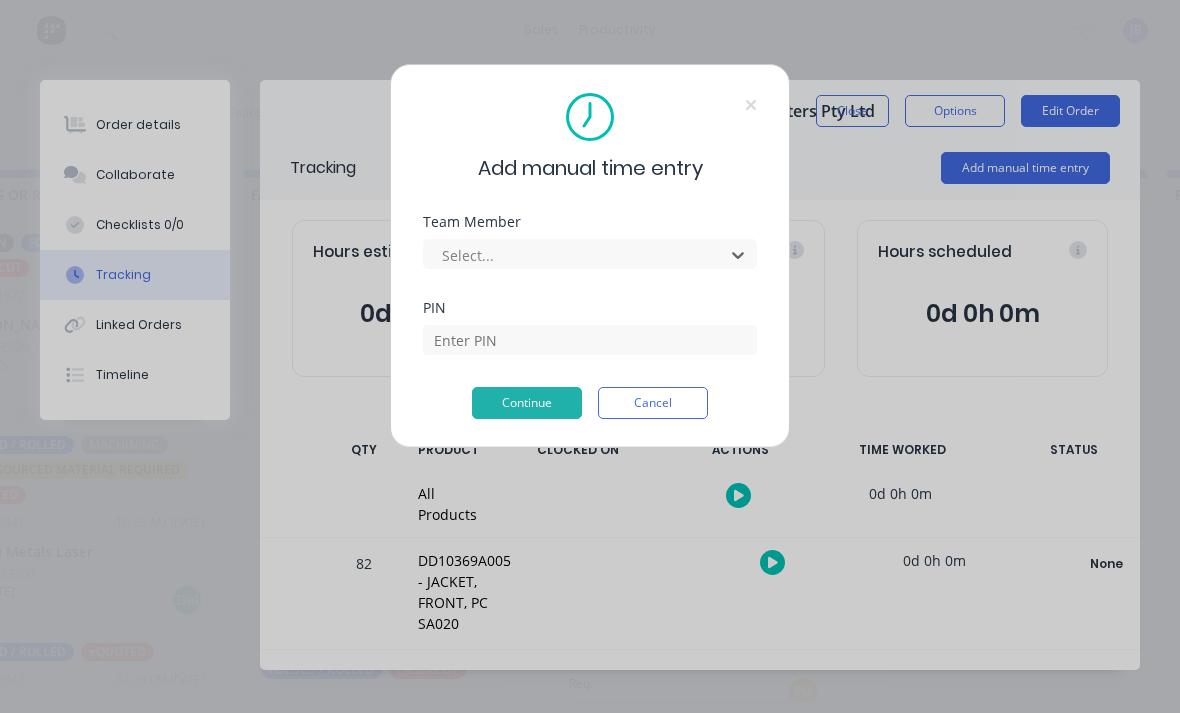 scroll, scrollTop: 16, scrollLeft: 1192, axis: both 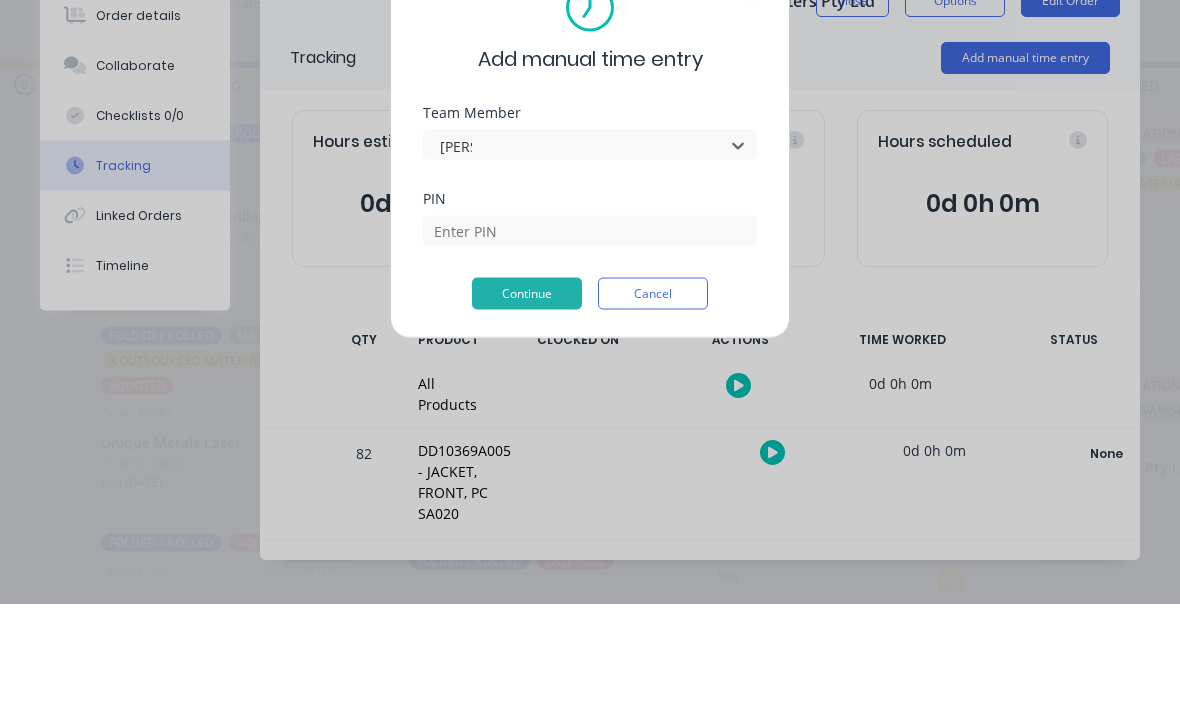 type on "[PERSON_NAME]" 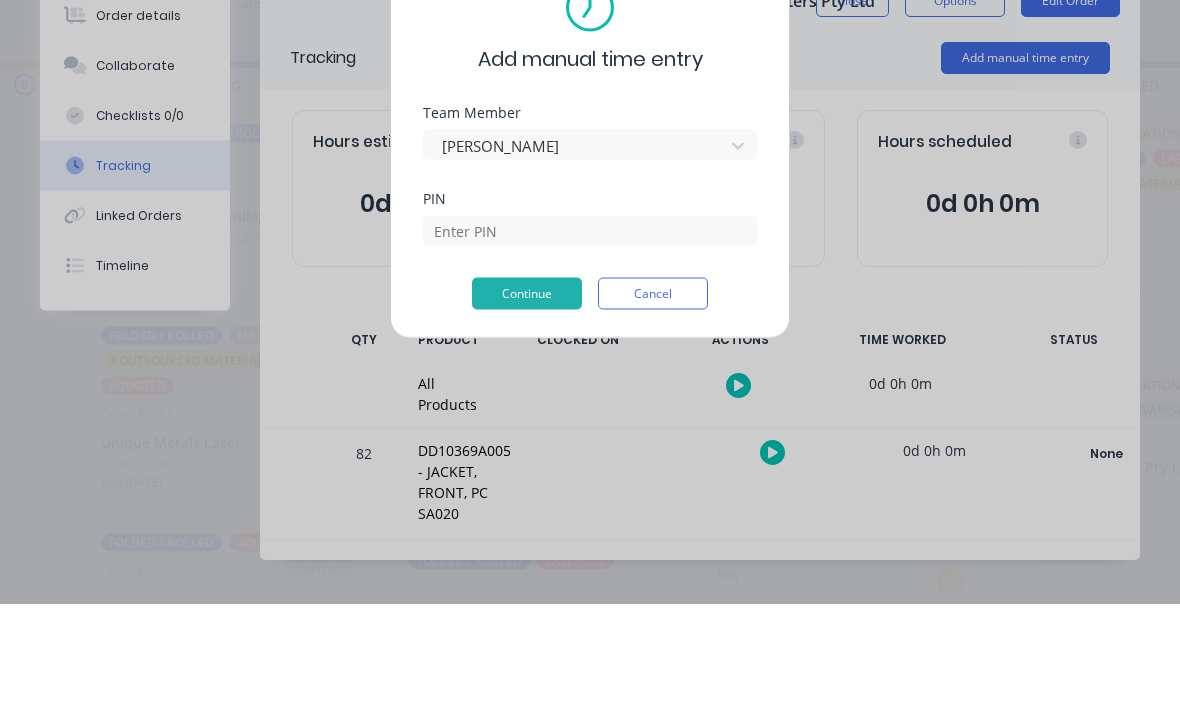 scroll, scrollTop: 52, scrollLeft: 1192, axis: both 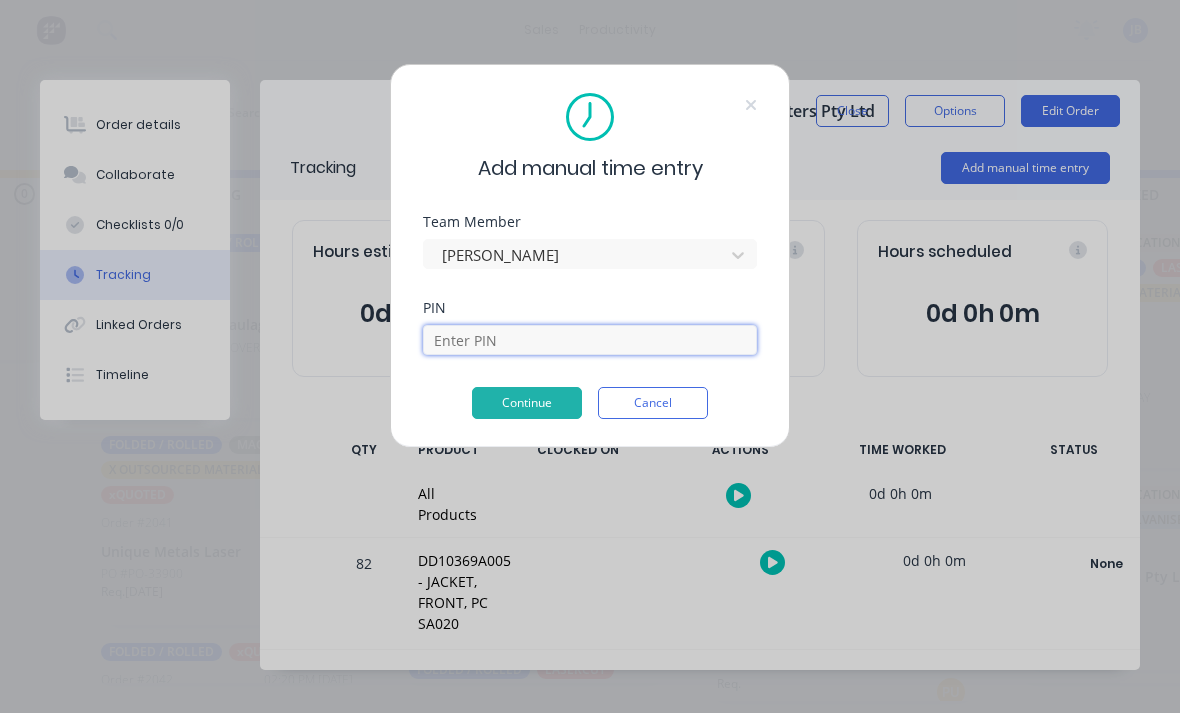 click at bounding box center [590, 340] 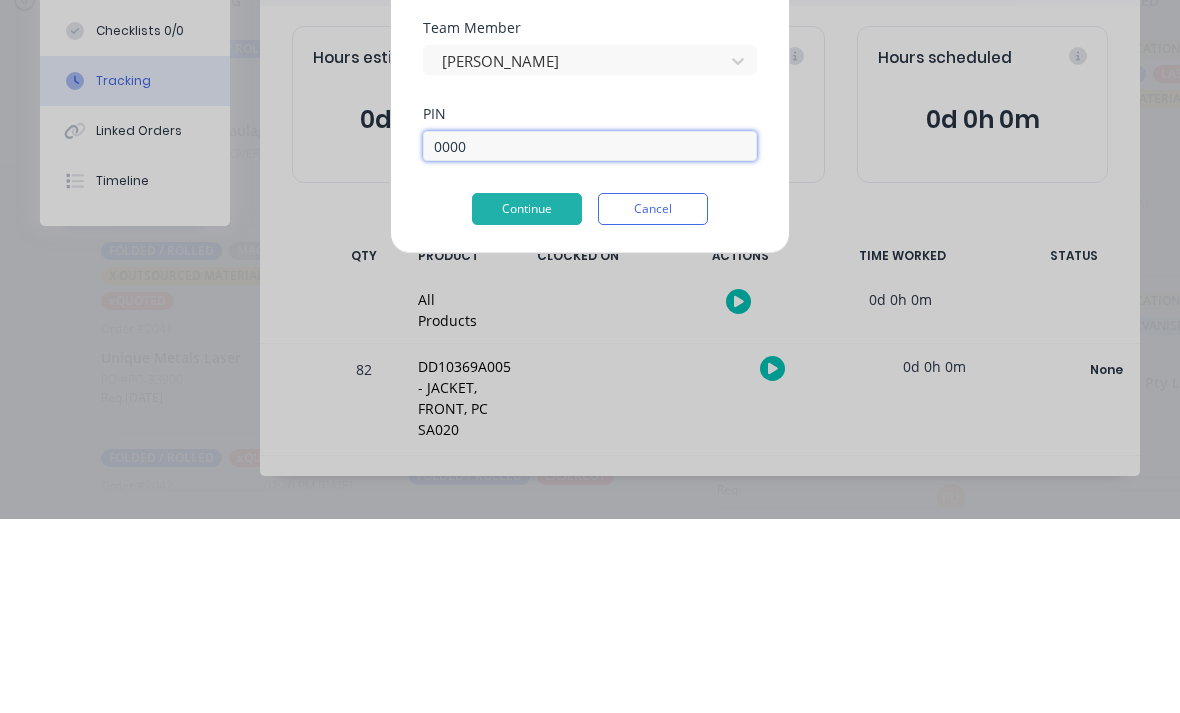 type on "0000" 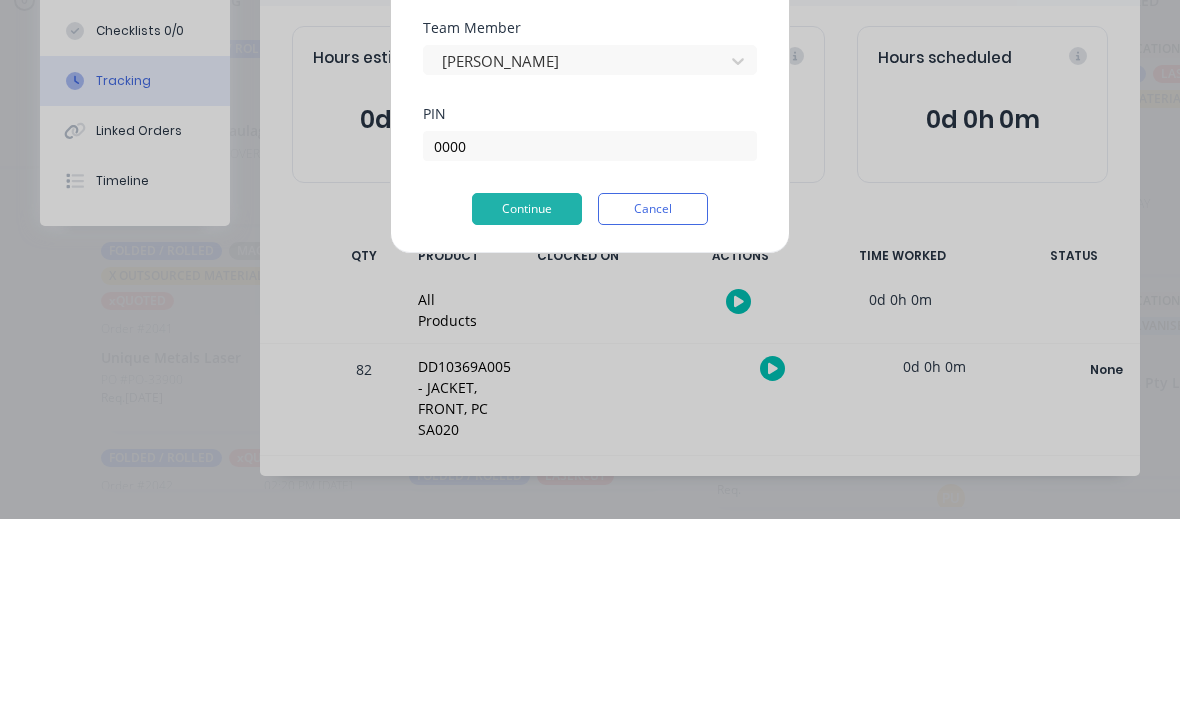 click on "Continue" at bounding box center [527, 403] 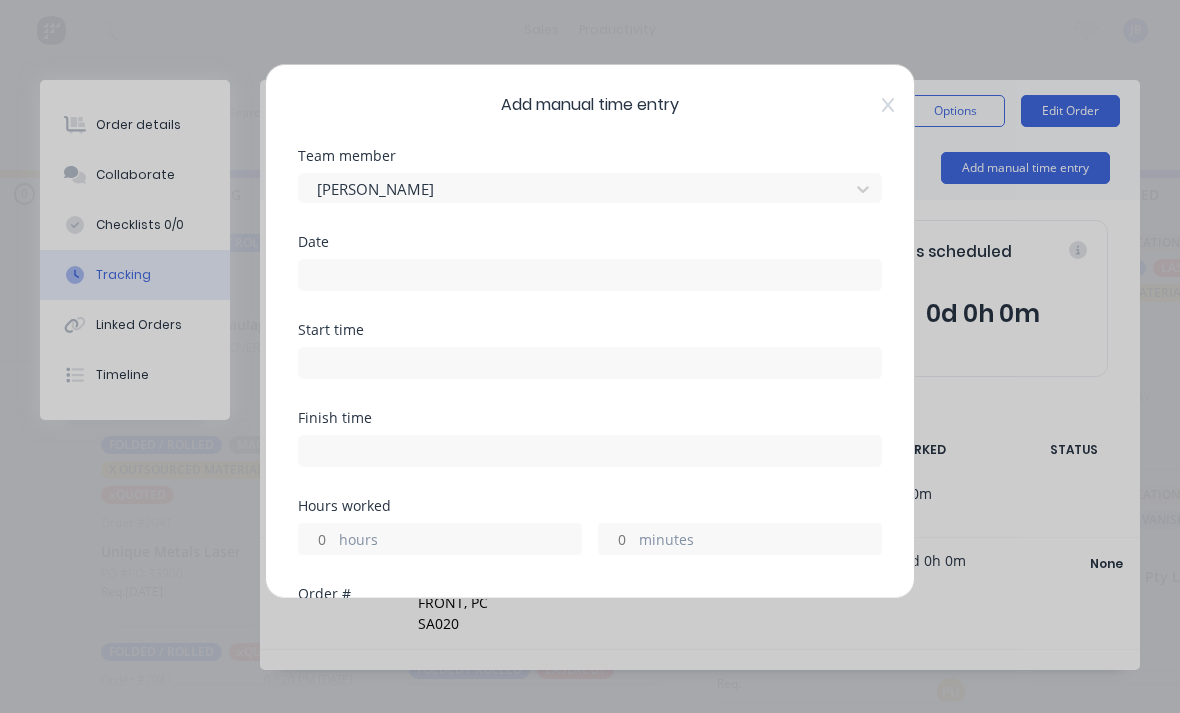 click at bounding box center [590, 275] 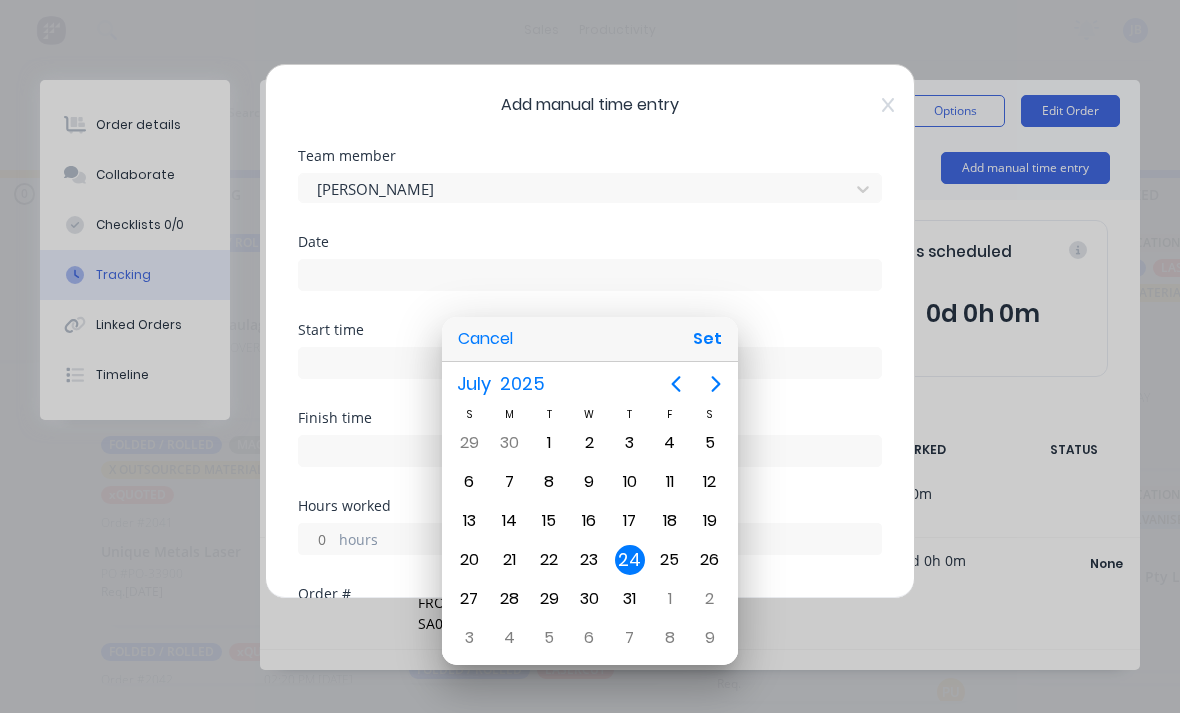 click on "Set" at bounding box center [707, 339] 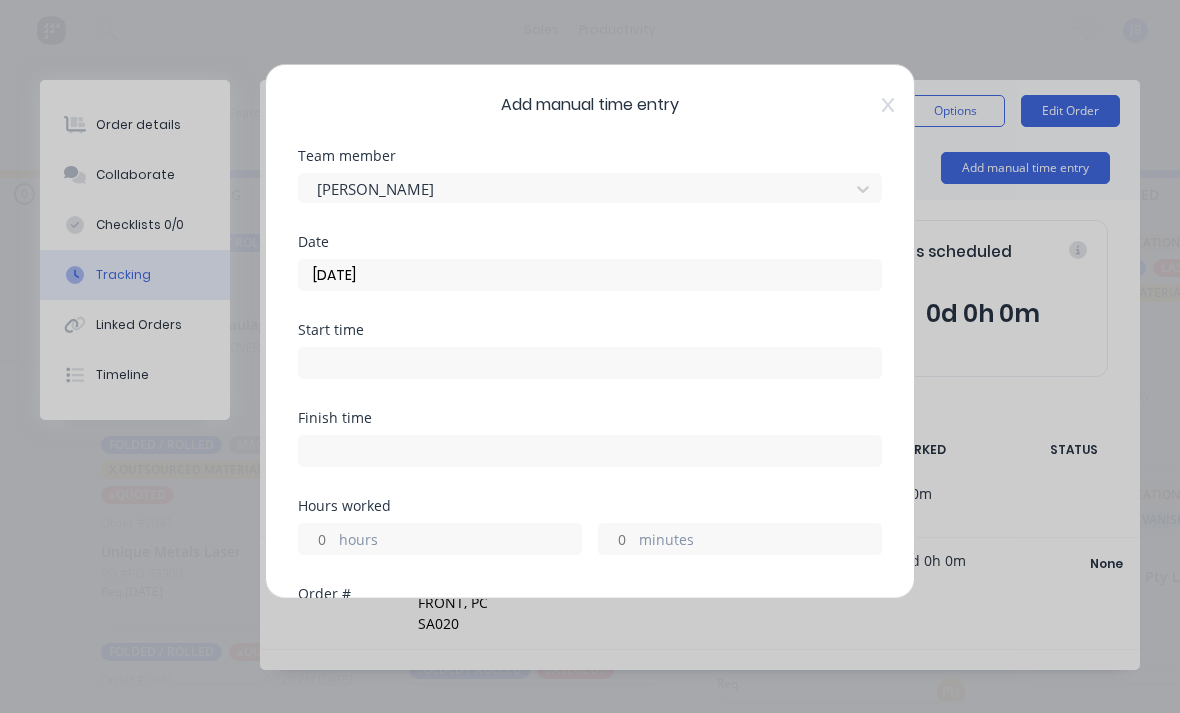 click on "hours" at bounding box center [460, 541] 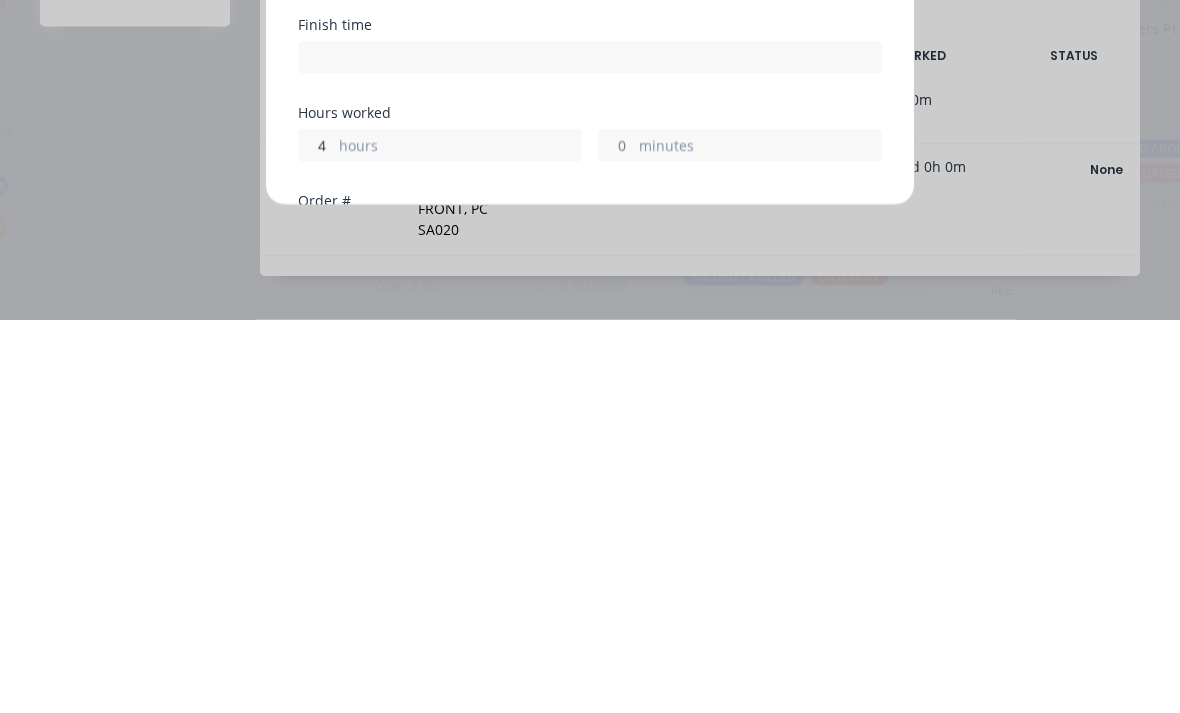 scroll, scrollTop: 52, scrollLeft: 919, axis: both 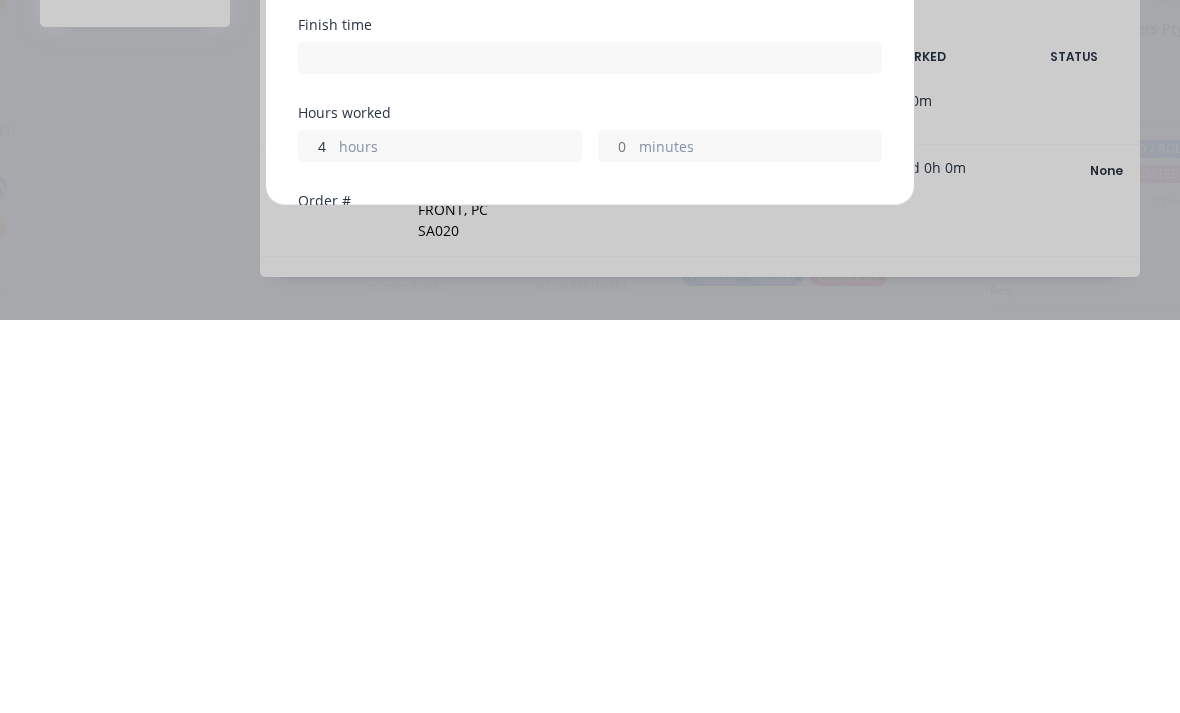 type on "4" 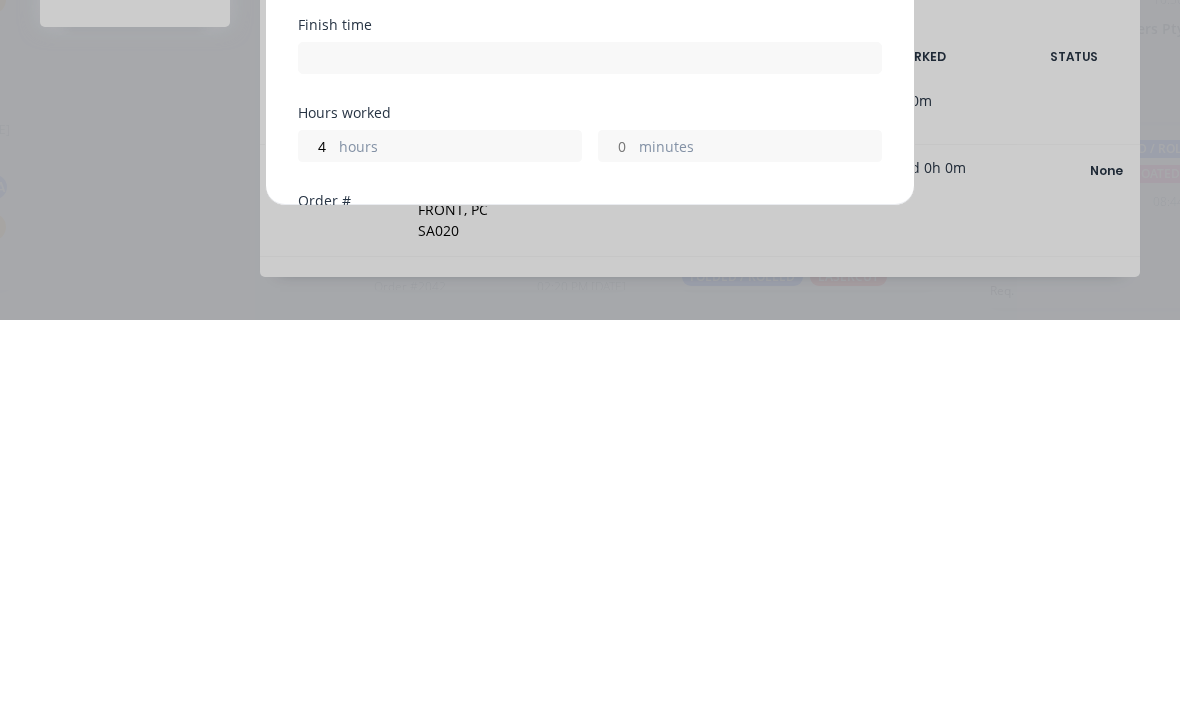 click on "minutes" at bounding box center [760, 541] 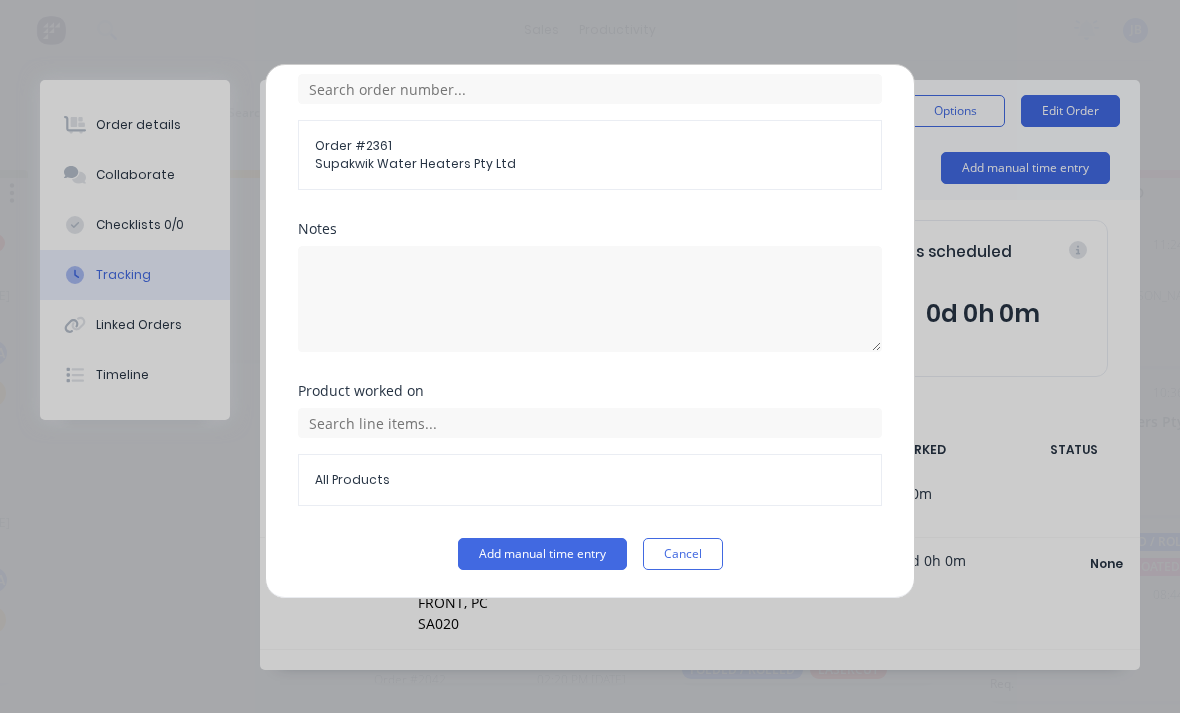 scroll, scrollTop: 537, scrollLeft: 0, axis: vertical 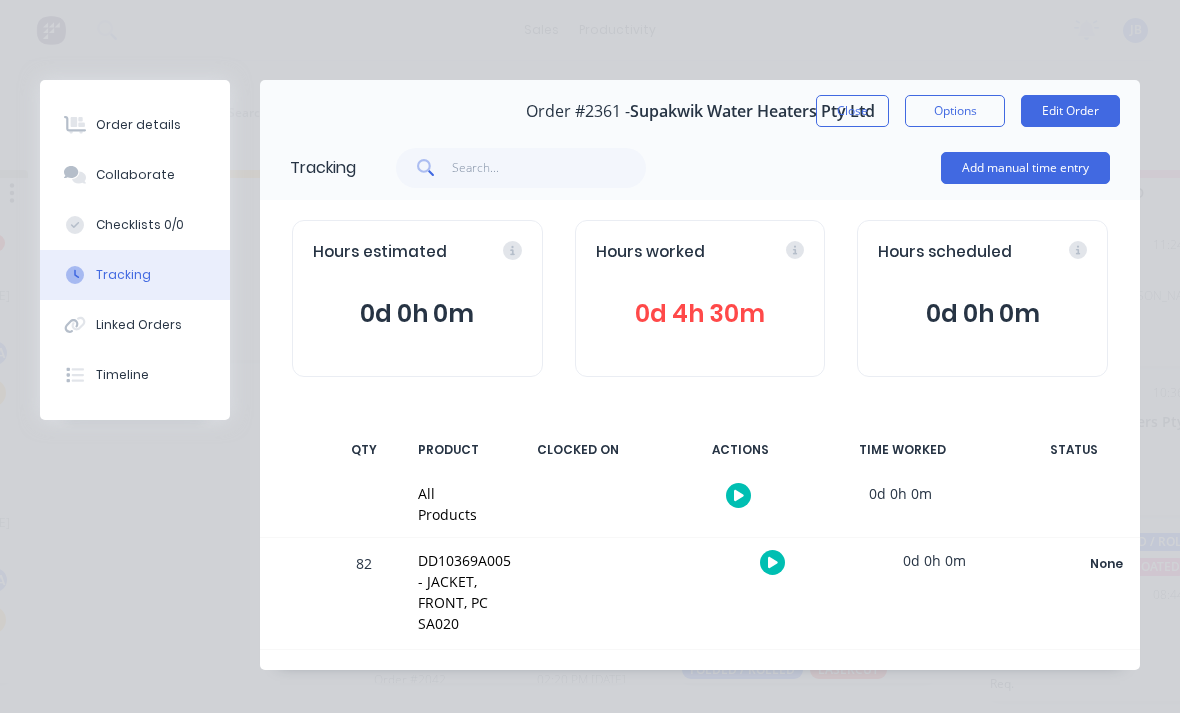 click on "Close" at bounding box center [852, 111] 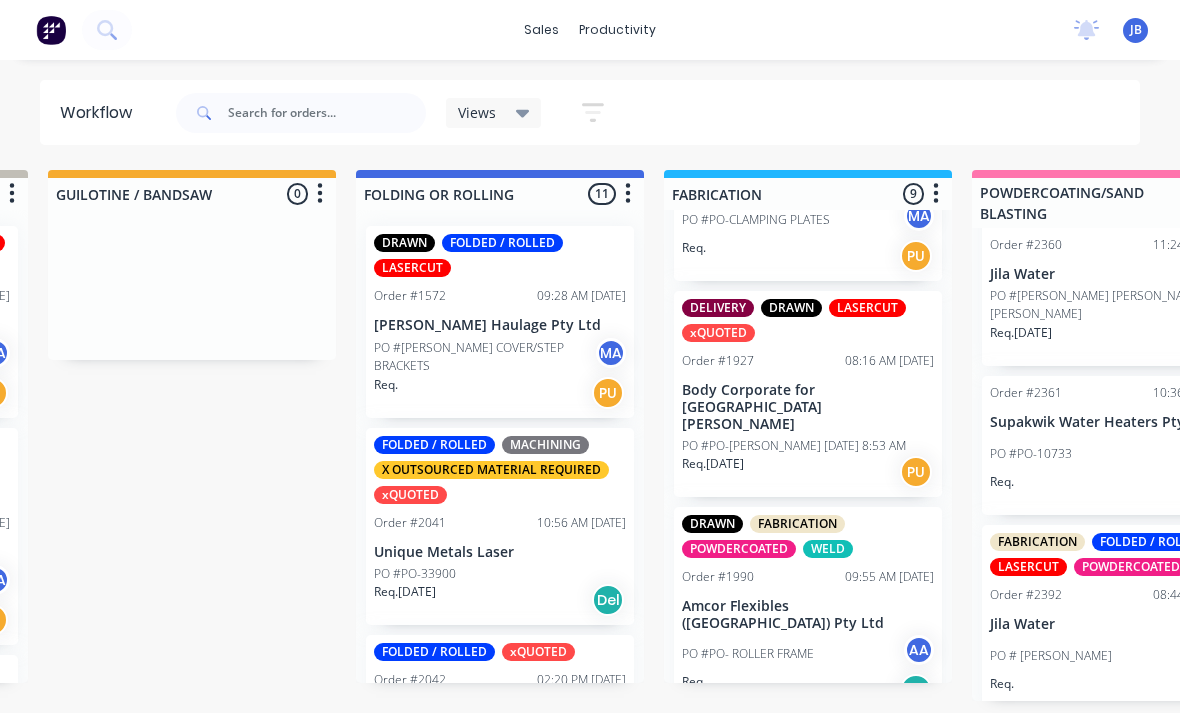 scroll, scrollTop: 486, scrollLeft: 0, axis: vertical 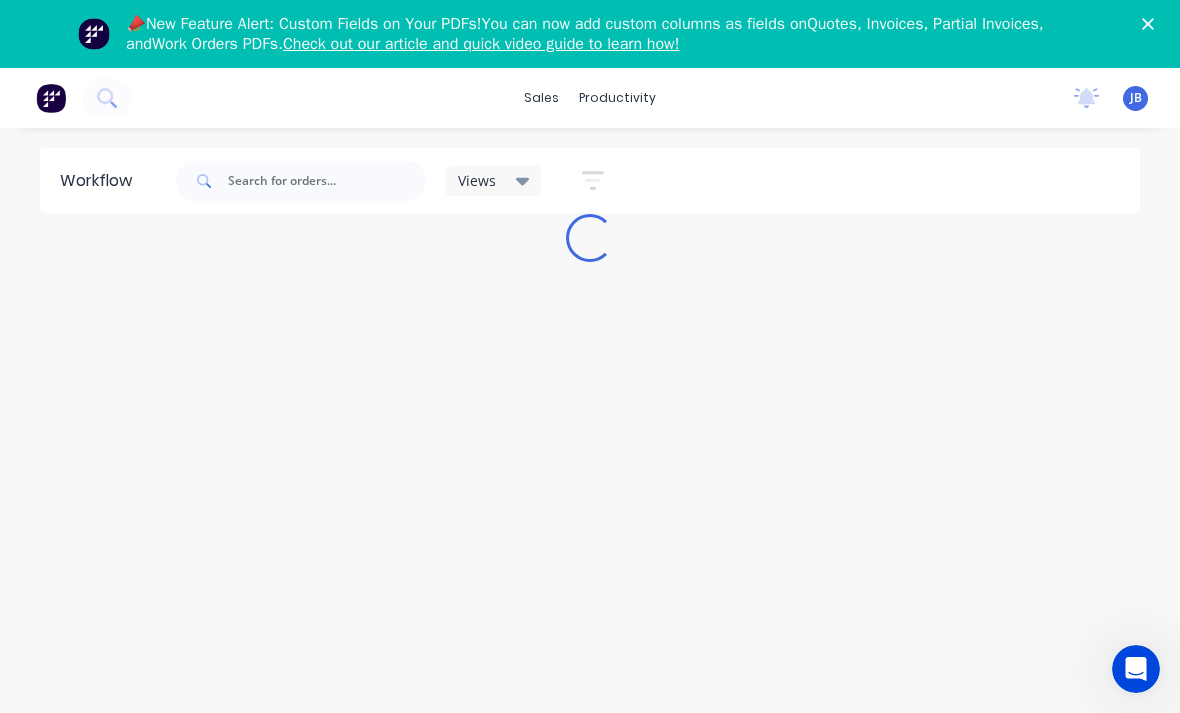 click on "Workflow Views Save new view None   (Default) edit   Show/Hide statuses Show line item cards Show line item cards Hide line item cards Sort by Order number Created date Required date Order number Customer name Most recent Filter by assignee Filter by labels Loading..." at bounding box center (590, 420) 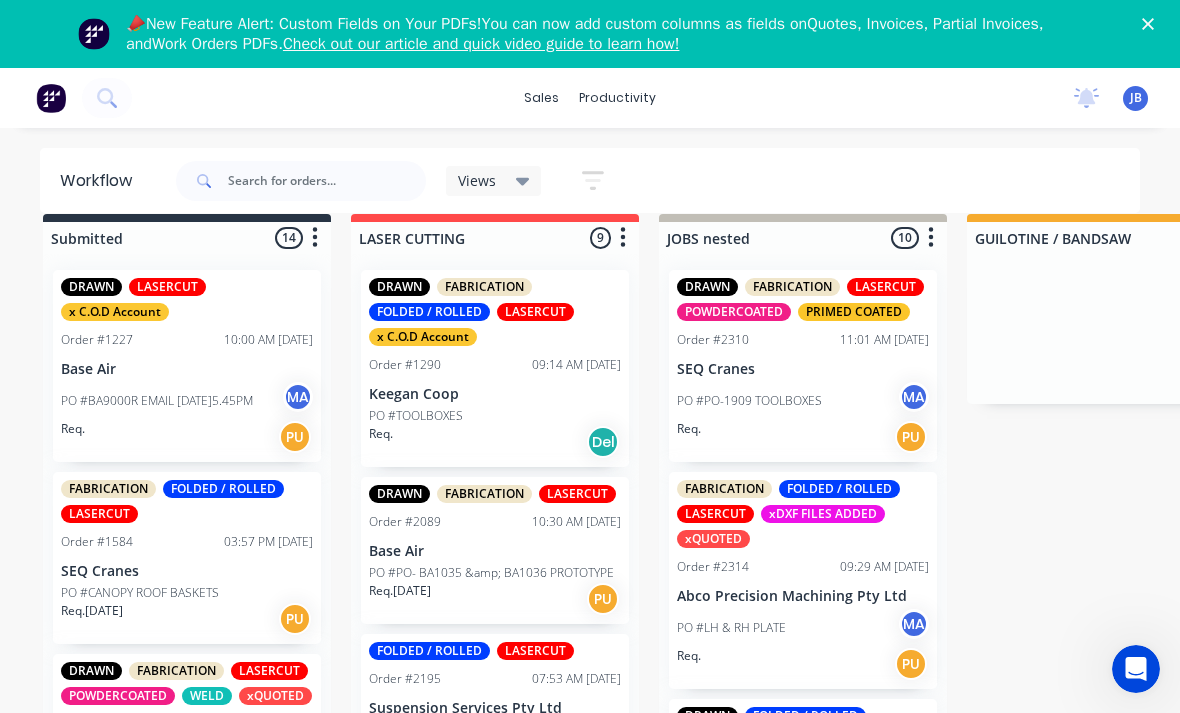 click 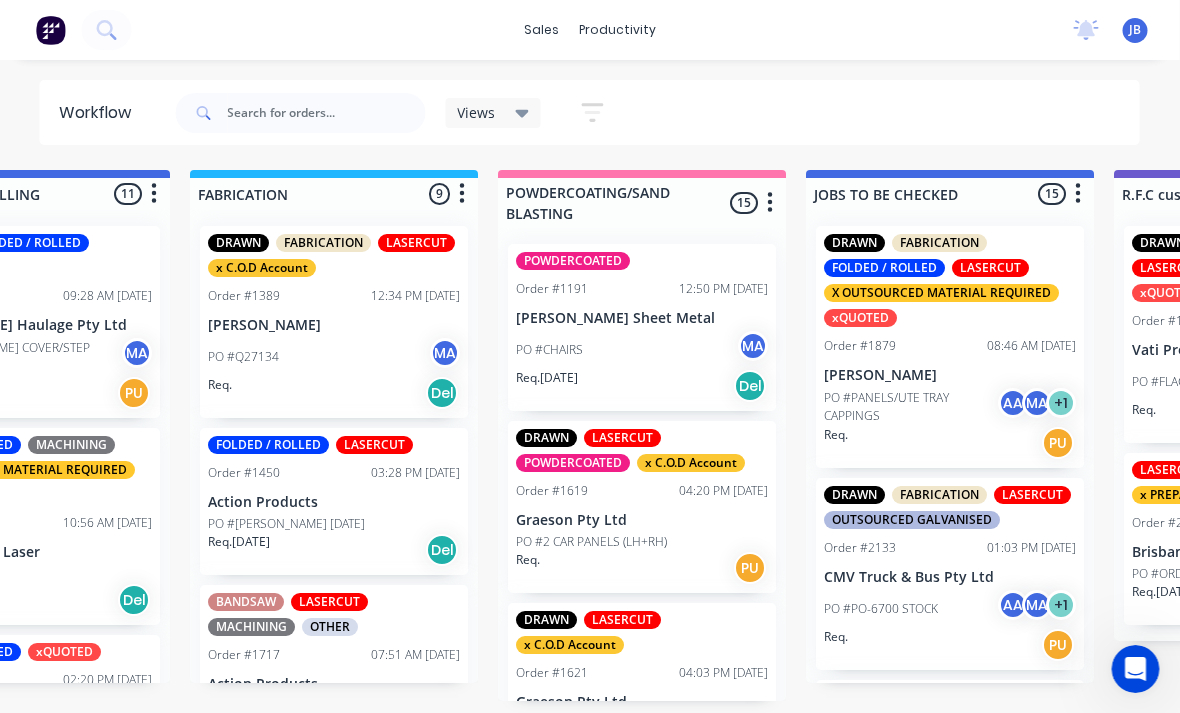 scroll, scrollTop: 24, scrollLeft: 1418, axis: both 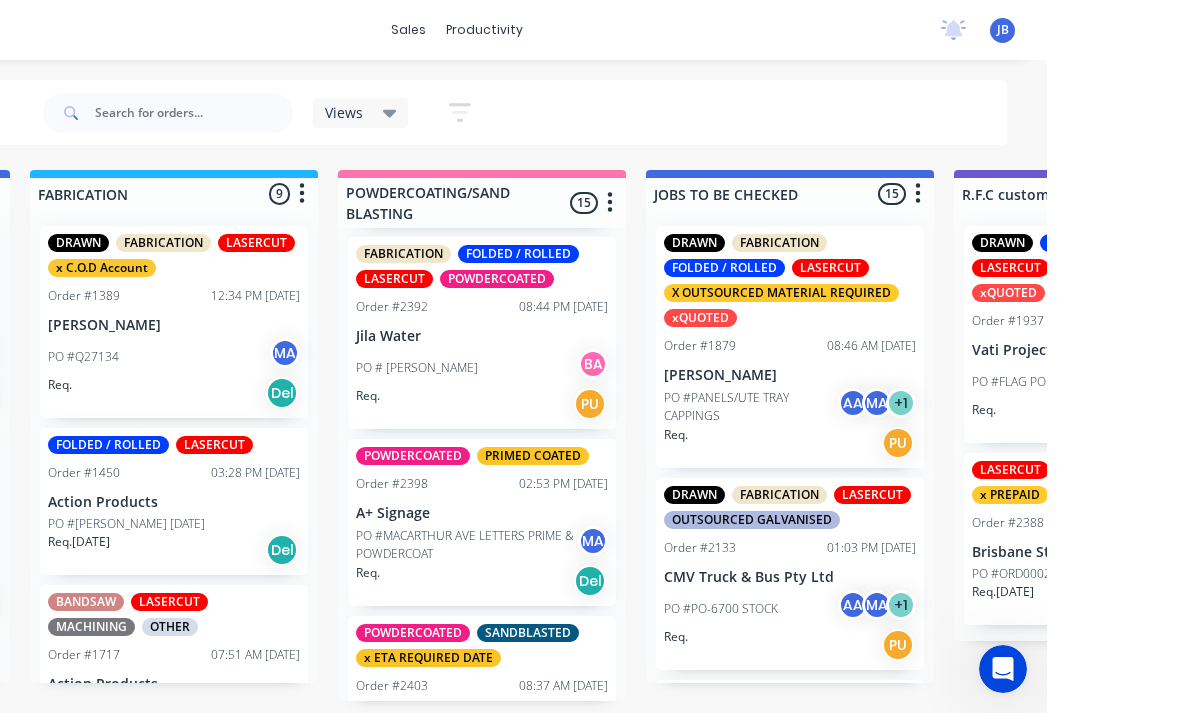 click on "POWDERCOATED PRIMED COATED Order #2398 02:53 PM 23/07/25 A+ Signage PO #MACARTHUR AVE LETTERS  PRIME & POWDERCOAT MA Req. Del" at bounding box center [615, 522] 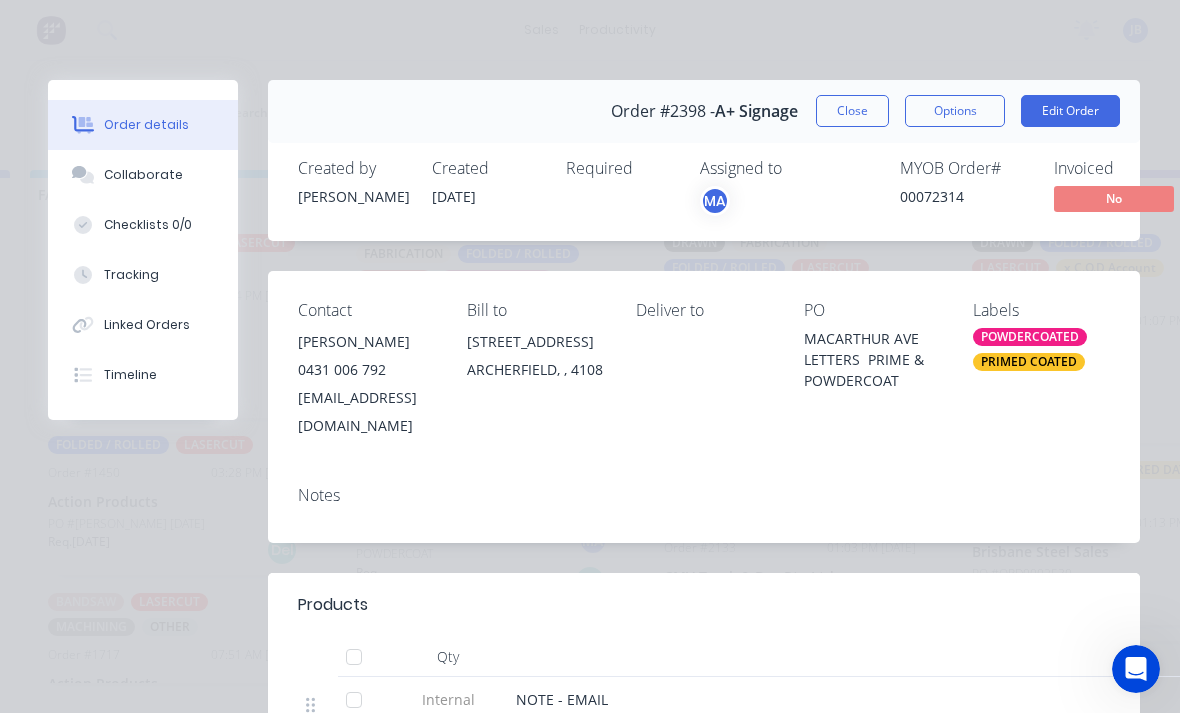 click 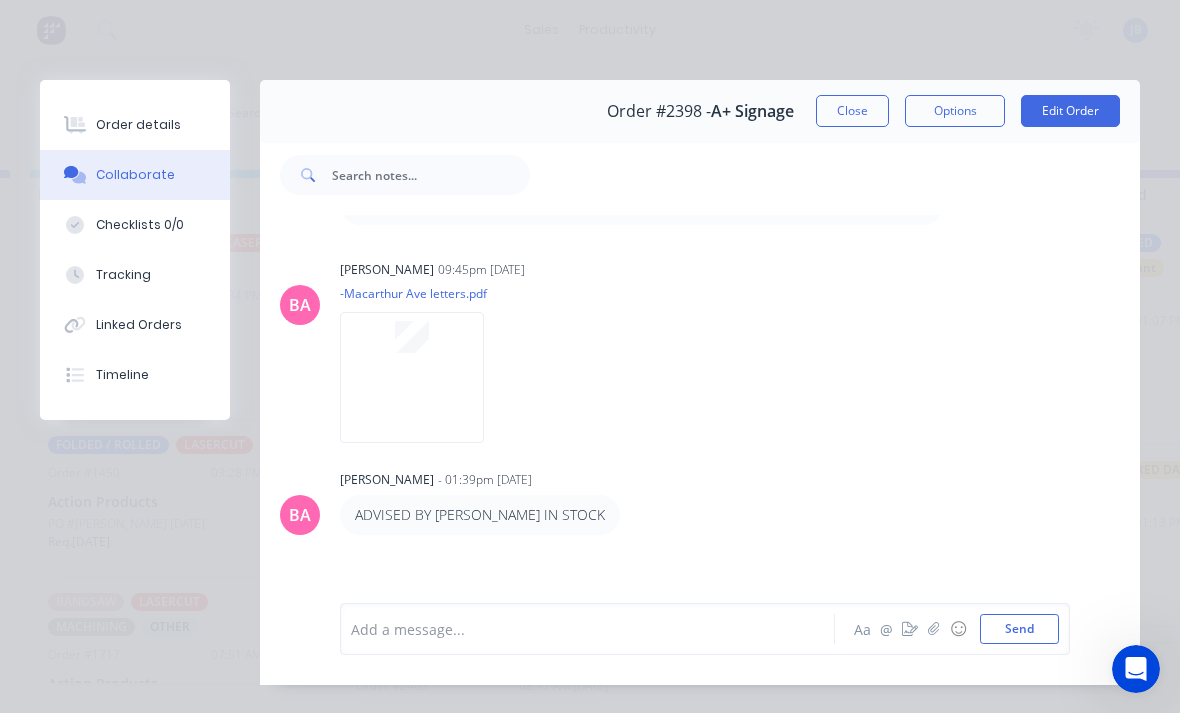scroll, scrollTop: 341, scrollLeft: 0, axis: vertical 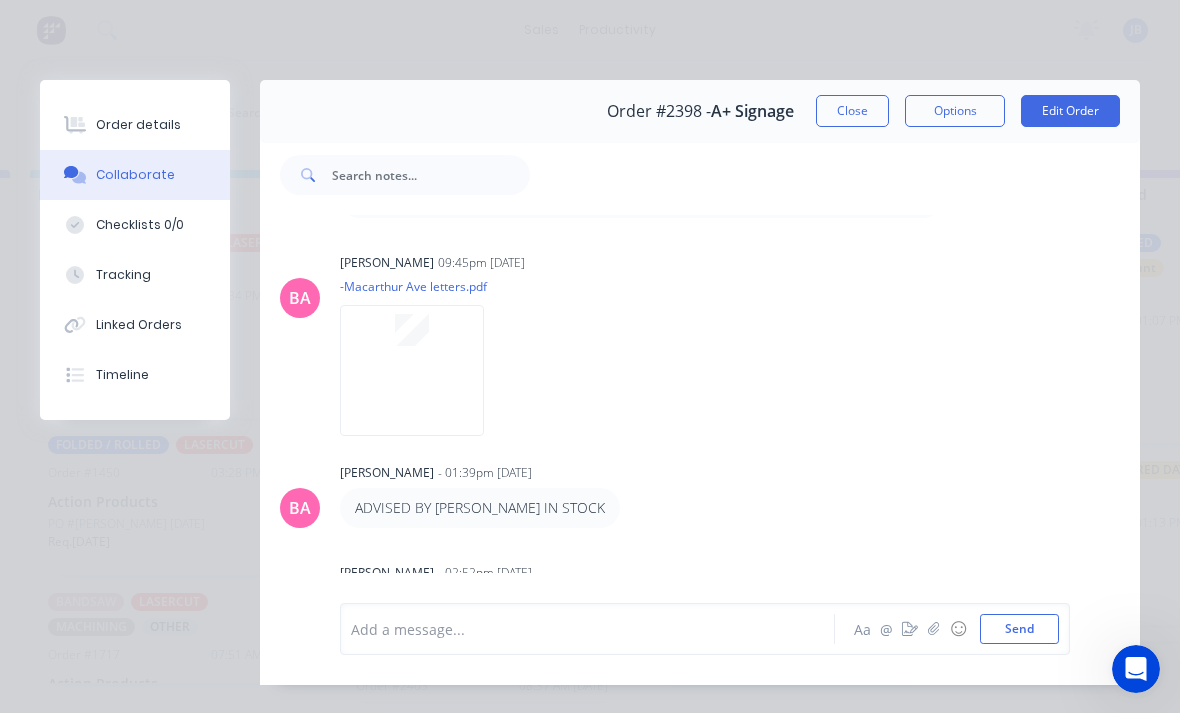 click at bounding box center (412, 370) 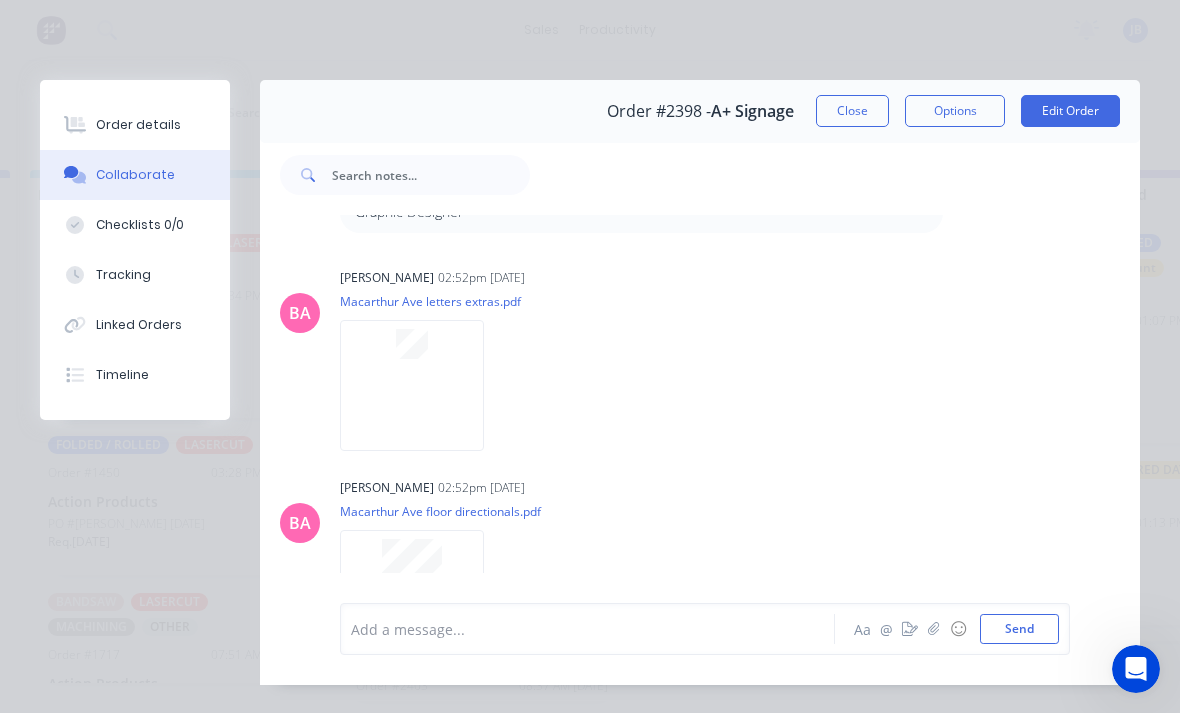 scroll, scrollTop: 1106, scrollLeft: 0, axis: vertical 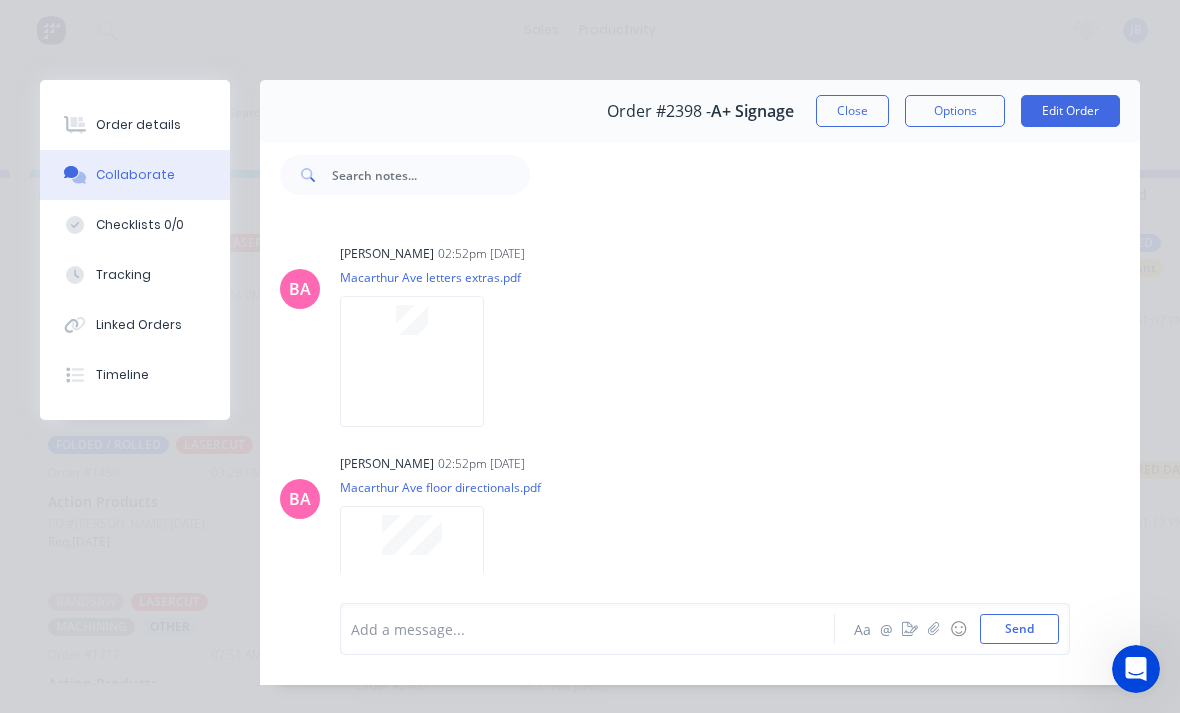 click at bounding box center [412, 361] 